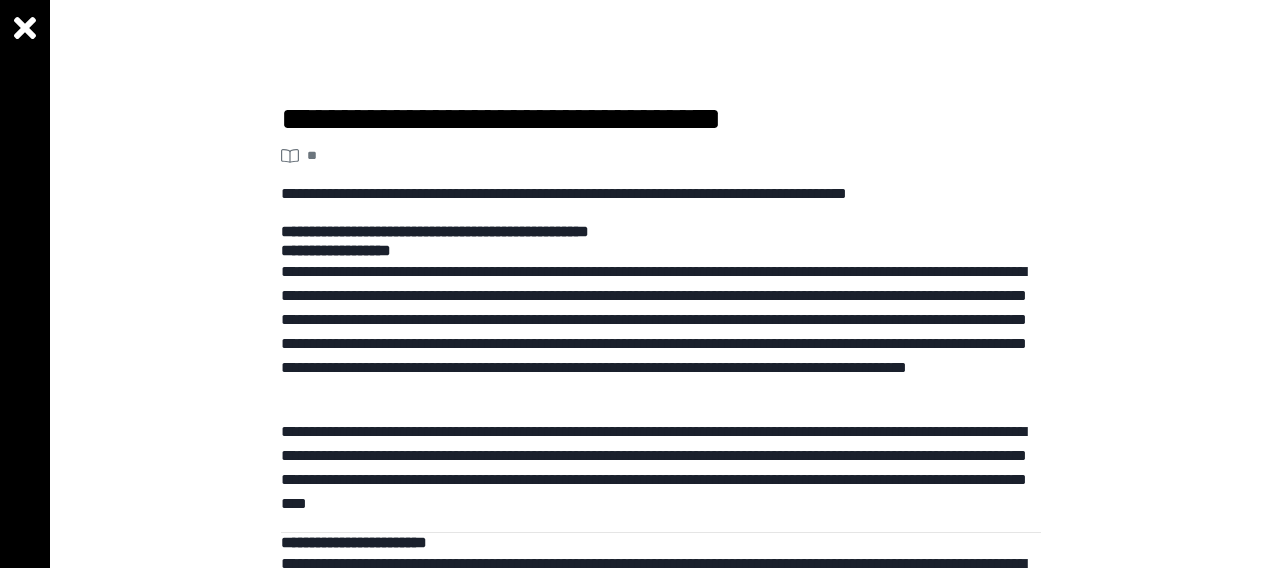 scroll, scrollTop: 0, scrollLeft: 0, axis: both 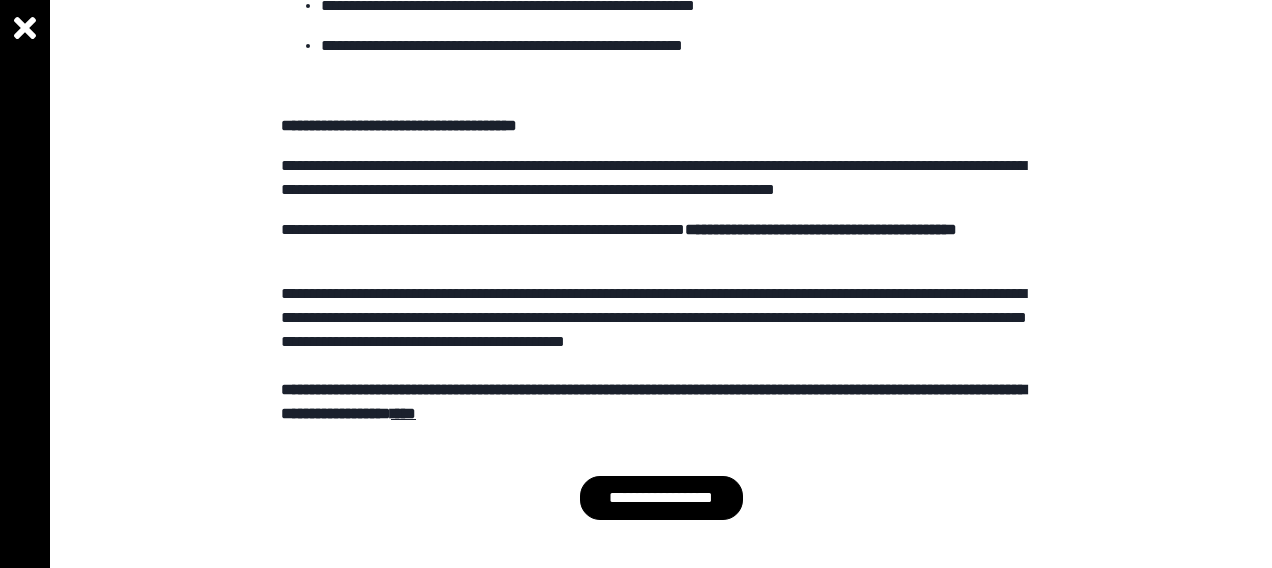 click on "**********" at bounding box center [661, 498] 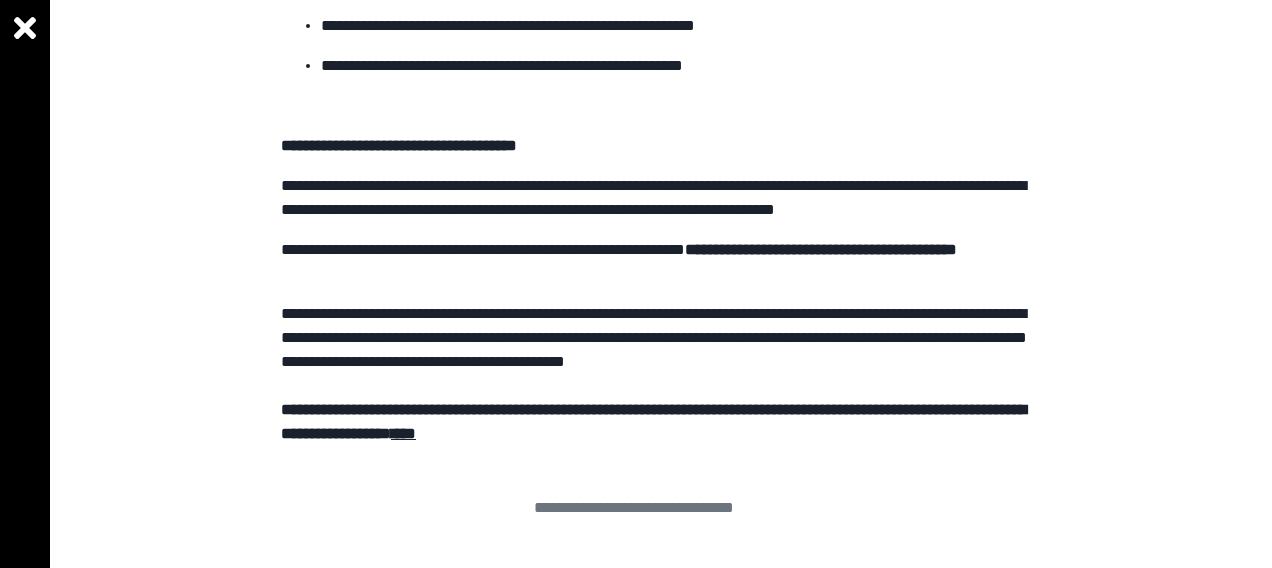 scroll, scrollTop: 770, scrollLeft: 0, axis: vertical 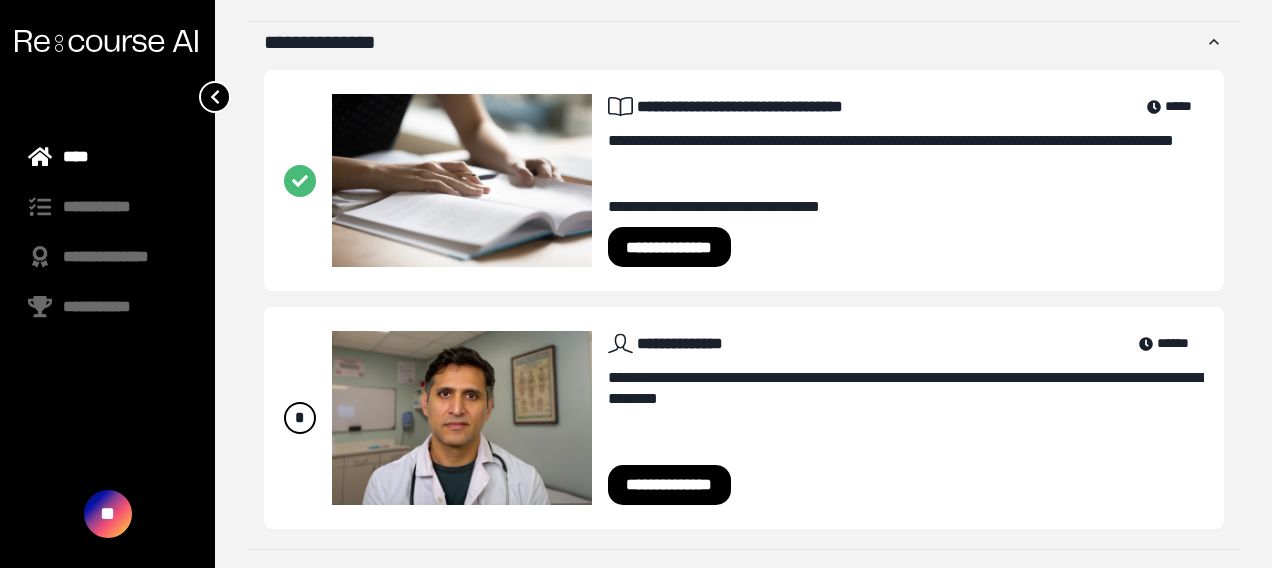 click on "**********" at bounding box center (670, 485) 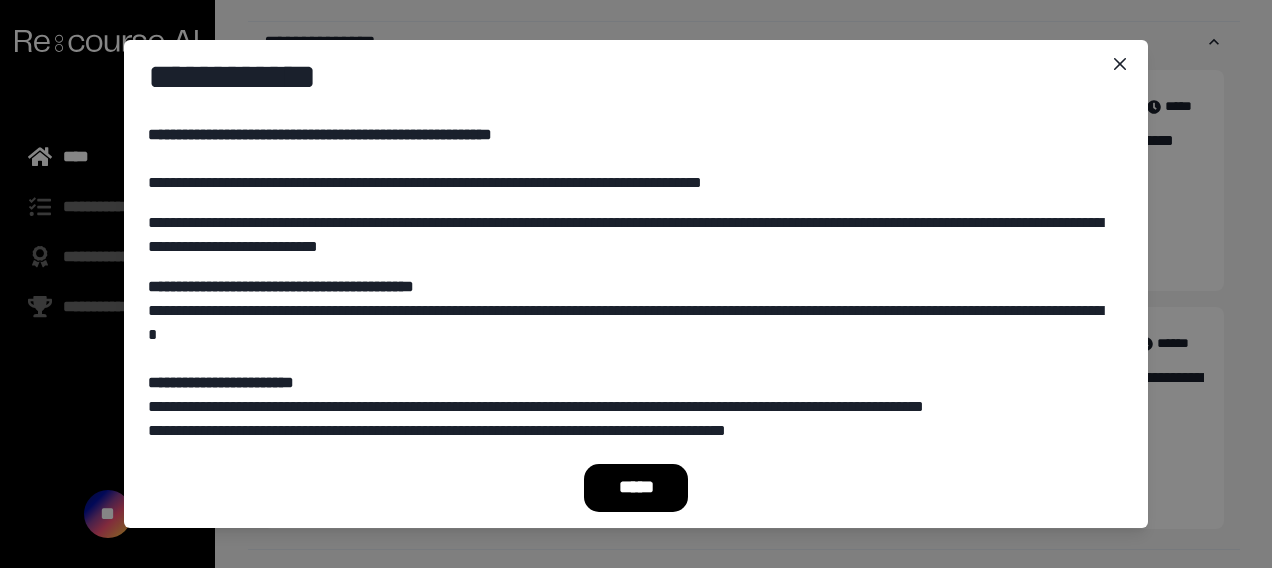 click on "*****" at bounding box center (636, 488) 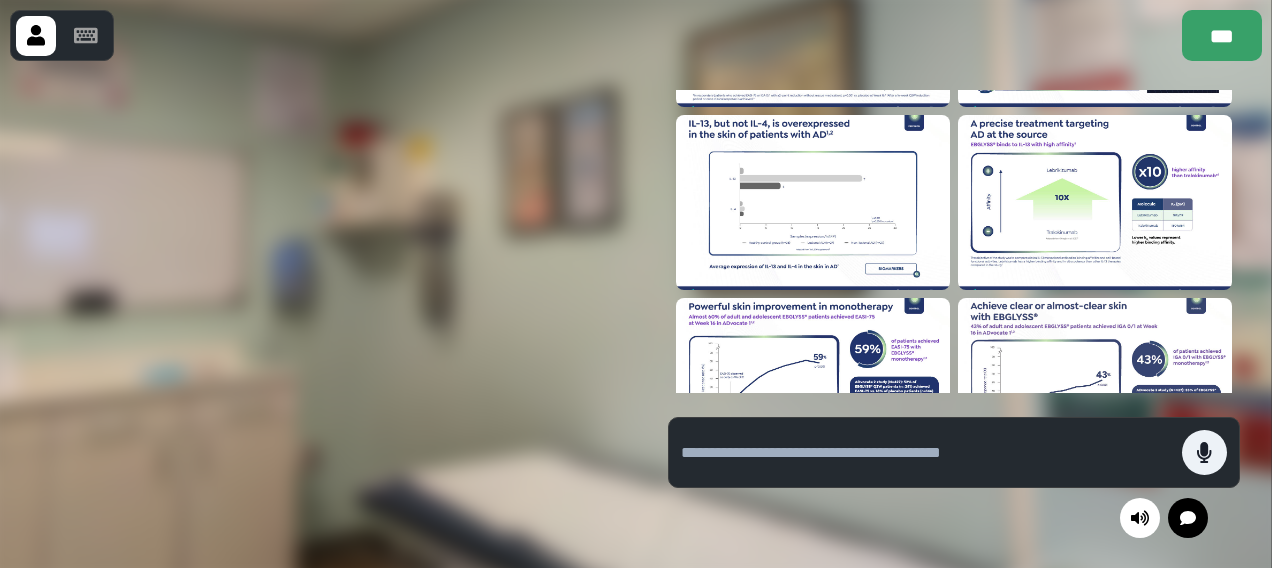 scroll, scrollTop: 0, scrollLeft: 0, axis: both 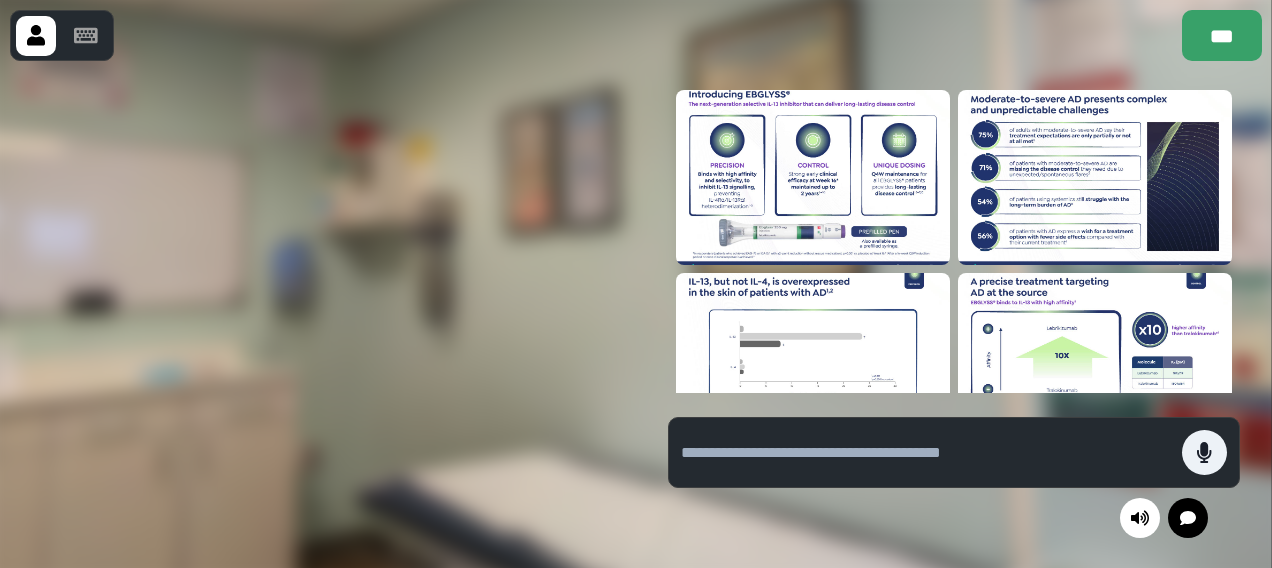 click at bounding box center (318, 314) 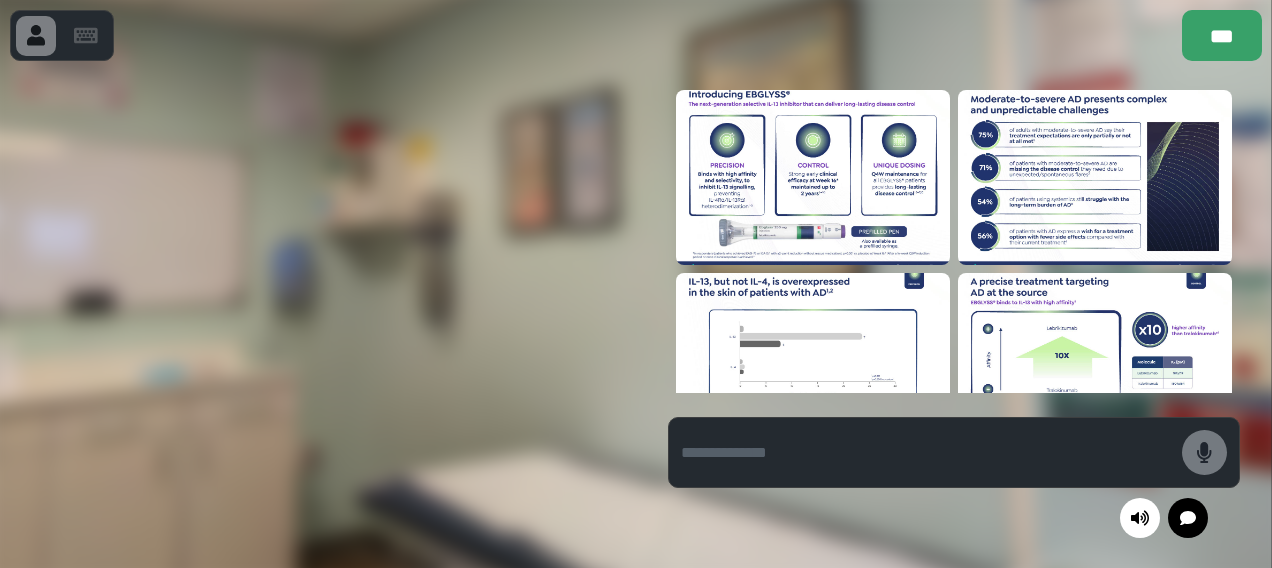 click at bounding box center (813, 177) 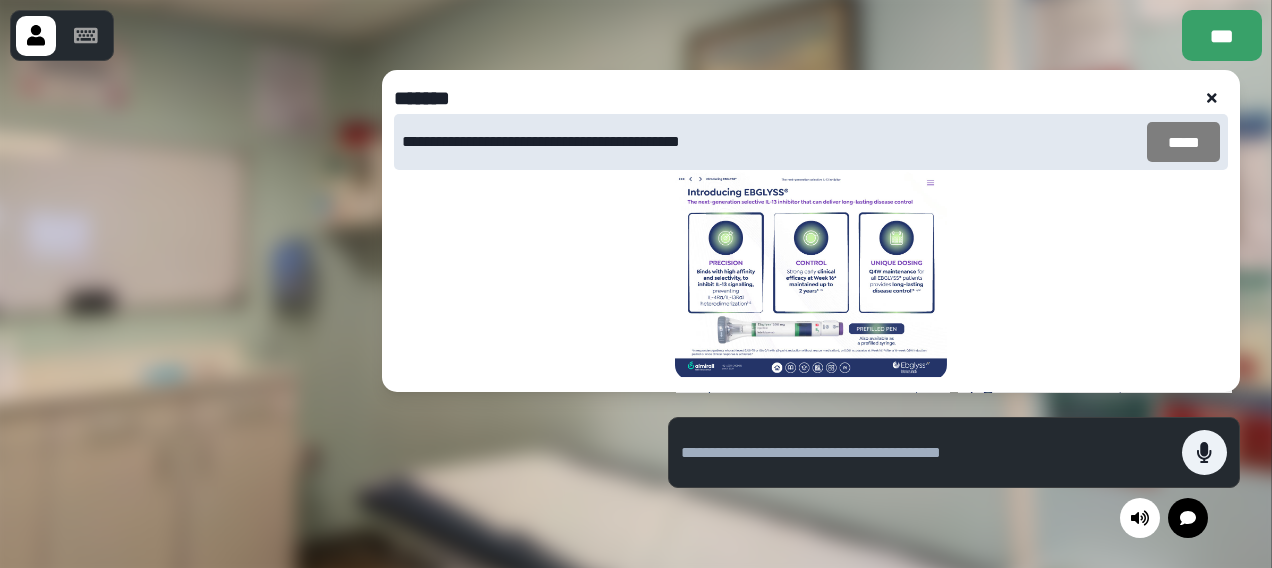 click on "*****" at bounding box center (1183, 142) 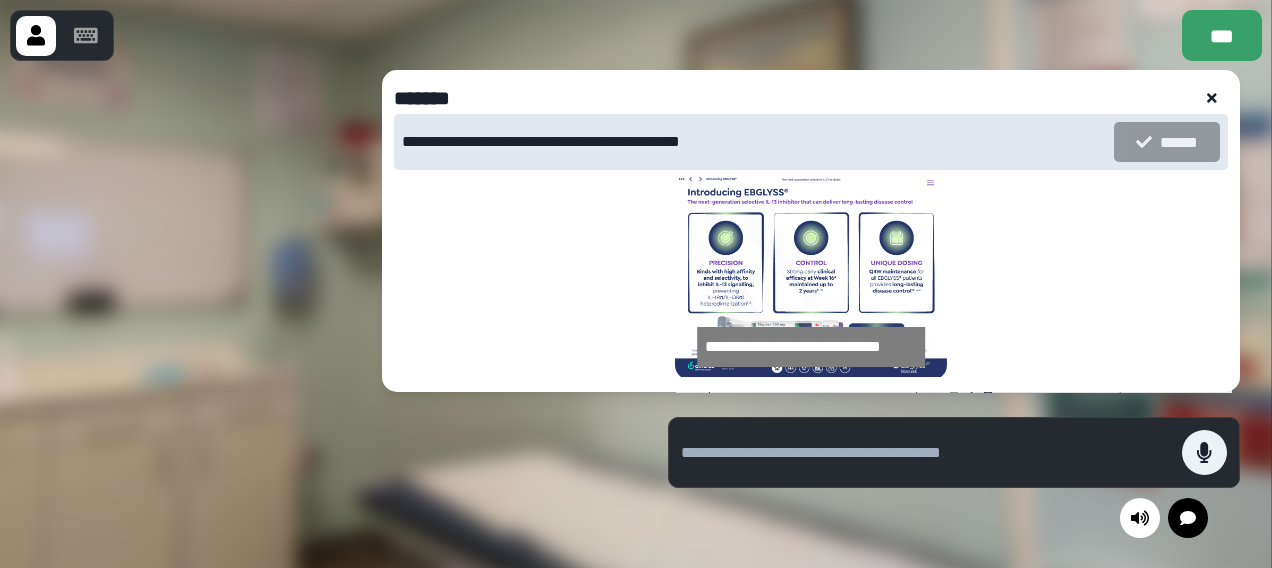 click at bounding box center [810, 275] 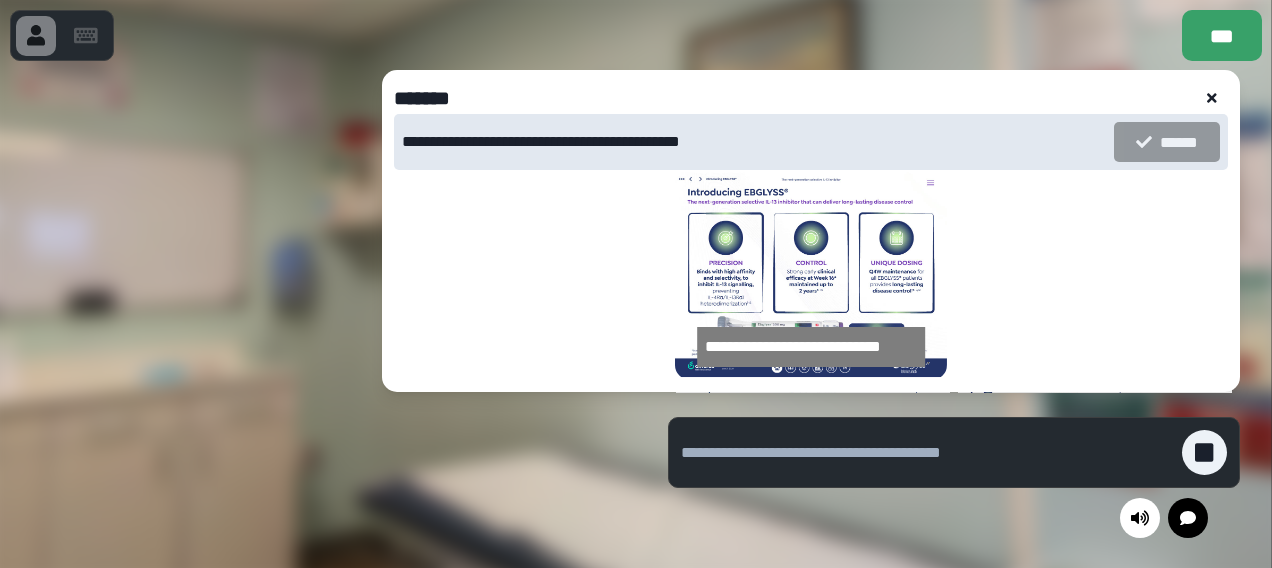 click 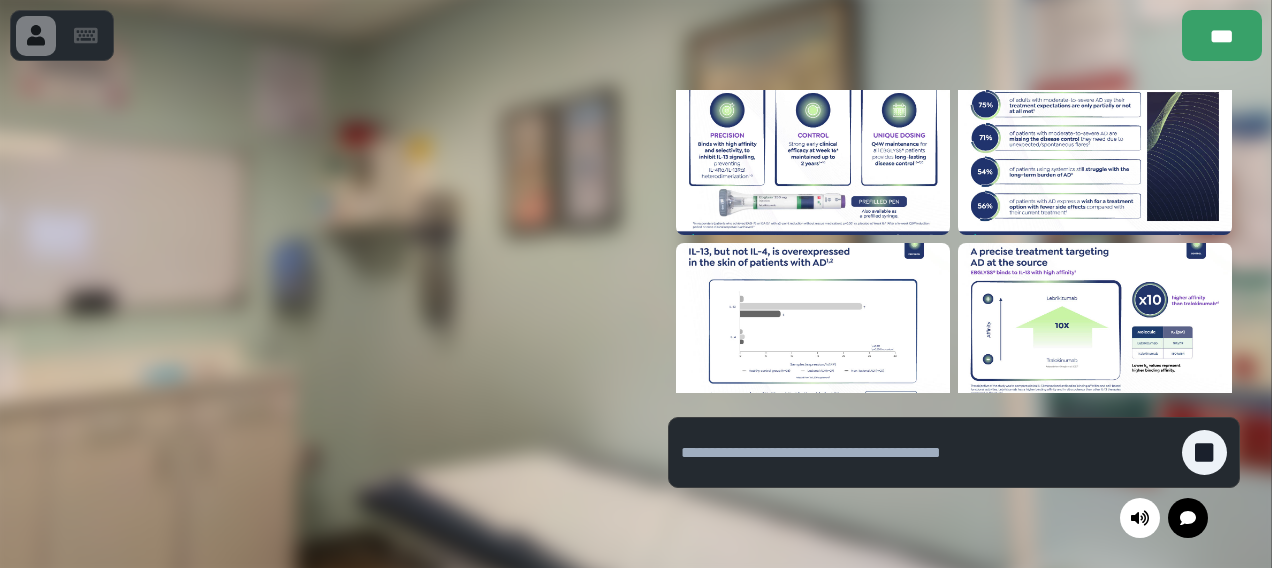 scroll, scrollTop: 0, scrollLeft: 0, axis: both 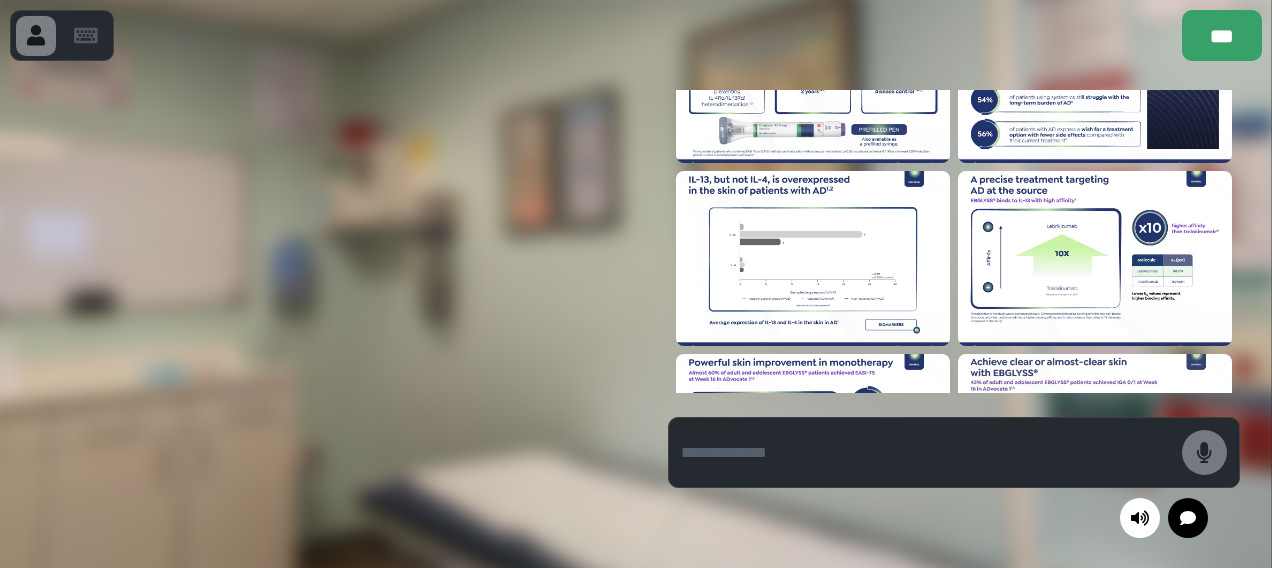 click at bounding box center (813, 258) 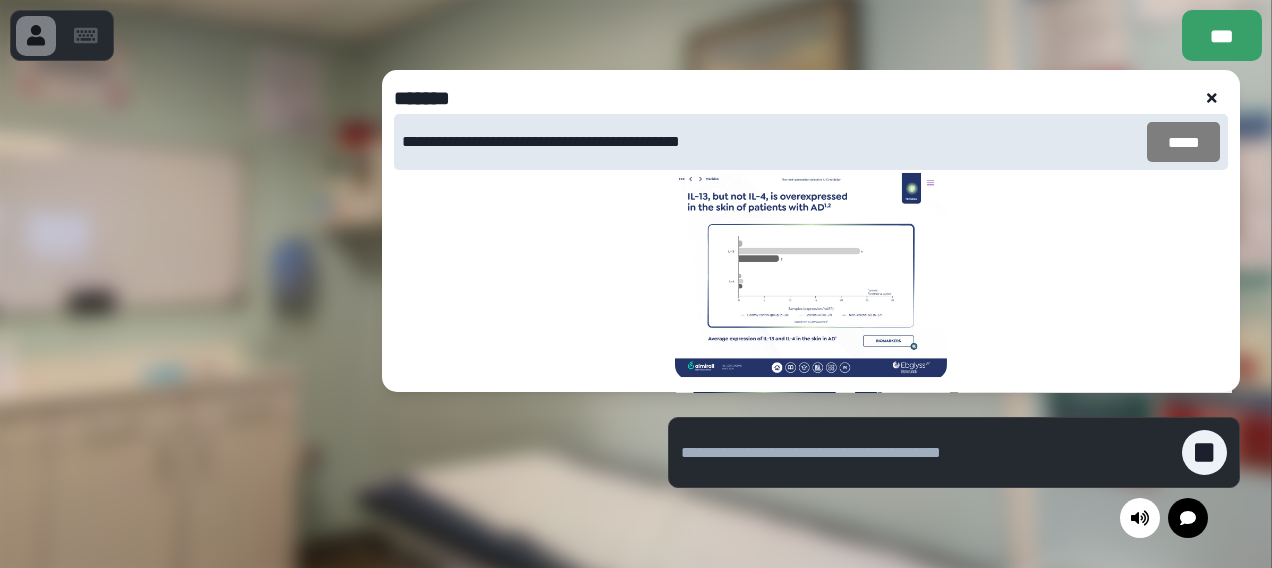 click on "*****" at bounding box center [1183, 142] 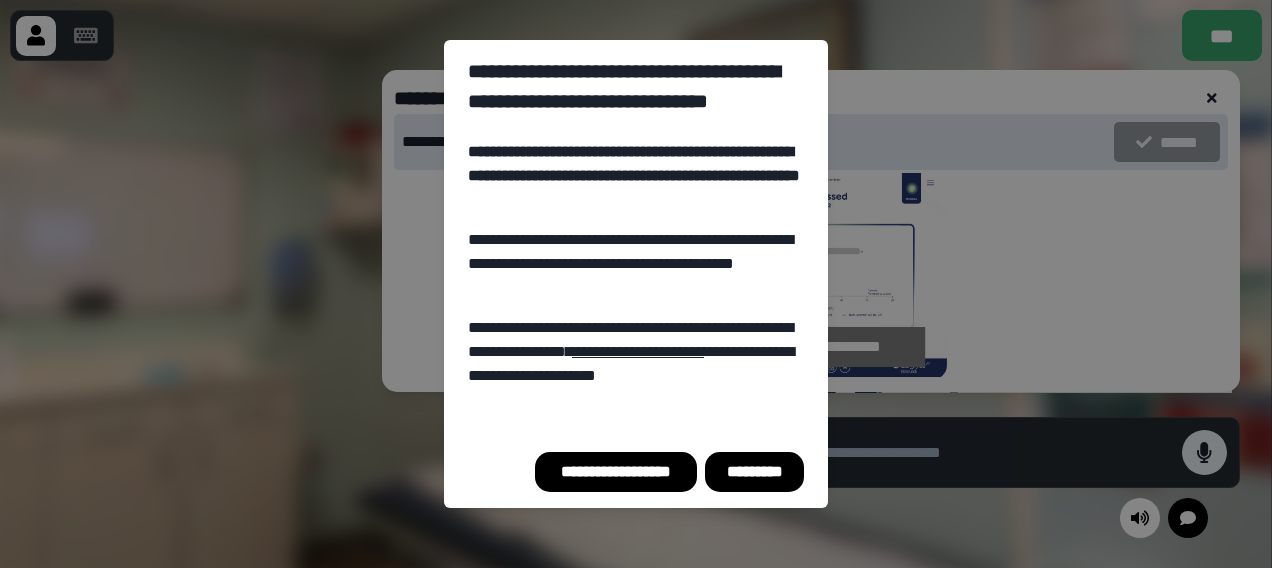 click on "*********" at bounding box center (754, 472) 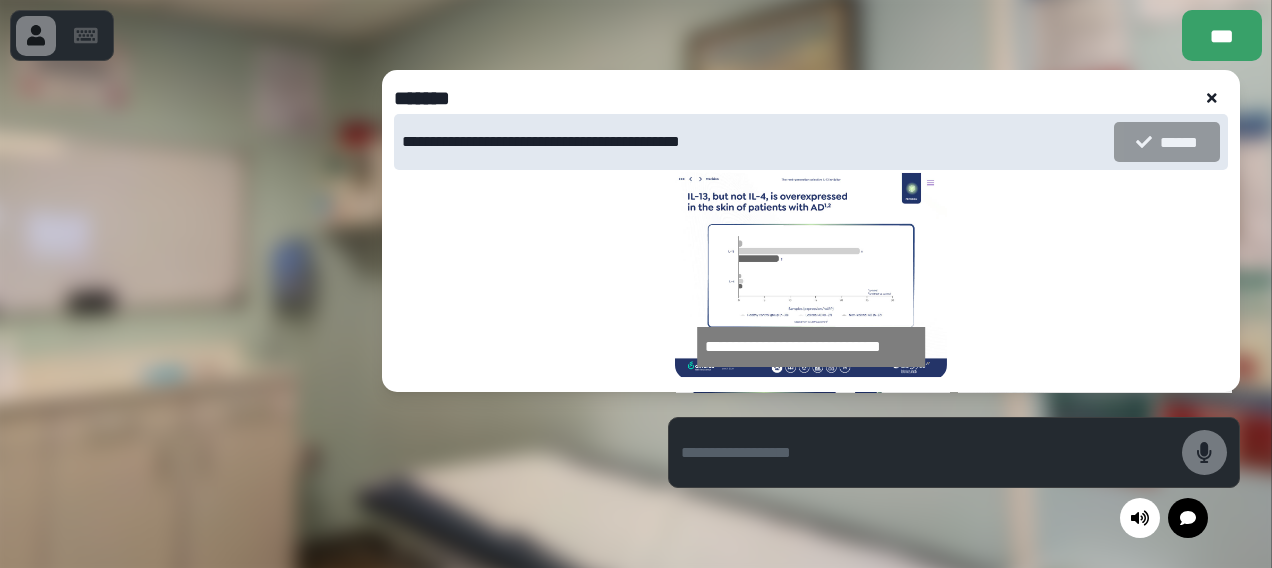 click 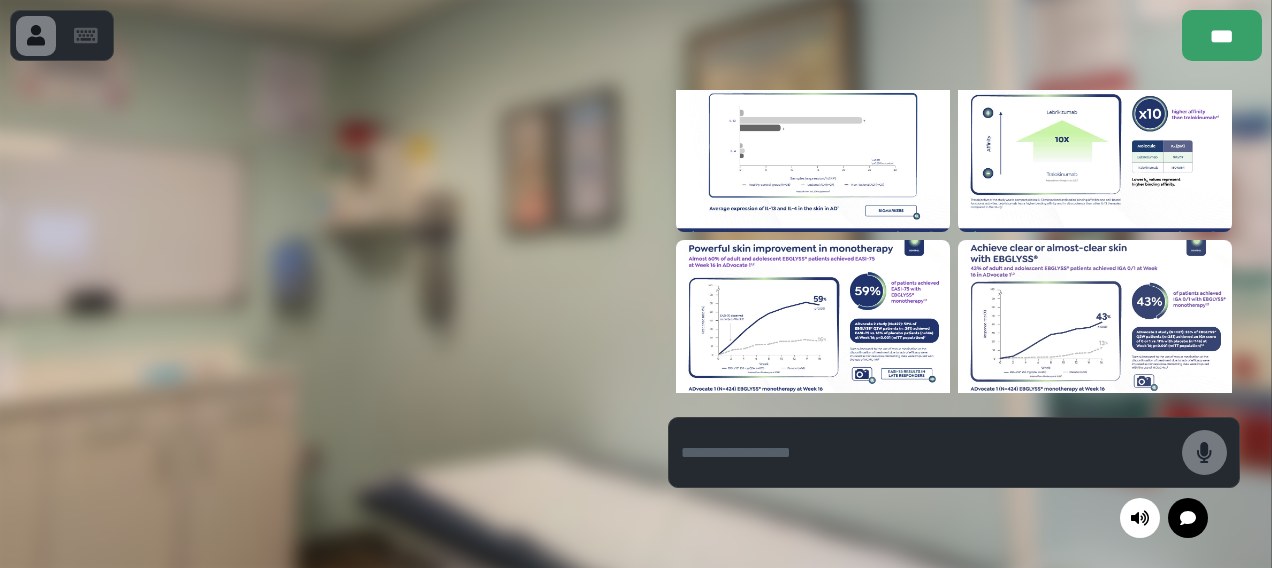 scroll, scrollTop: 260, scrollLeft: 0, axis: vertical 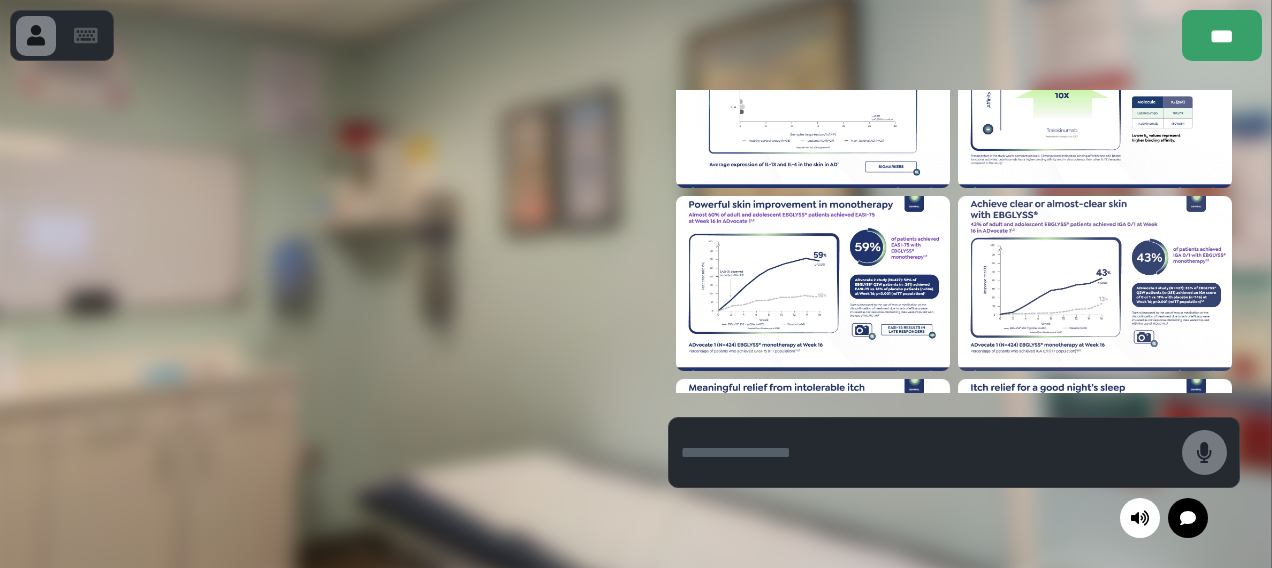click at bounding box center (813, 283) 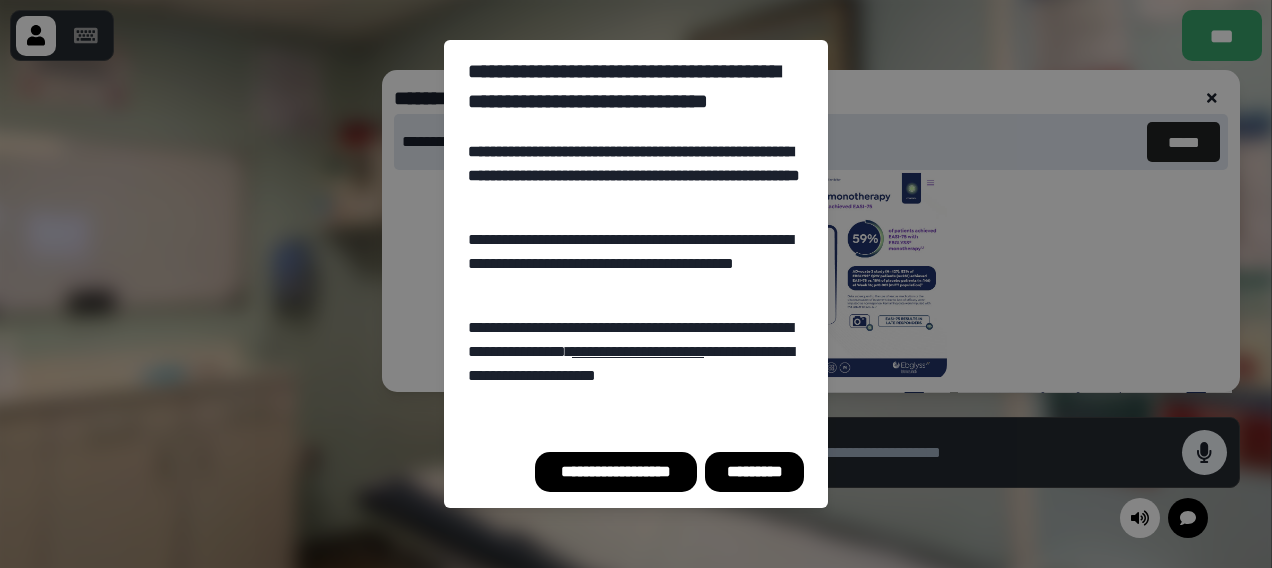 click on "*********" at bounding box center [754, 472] 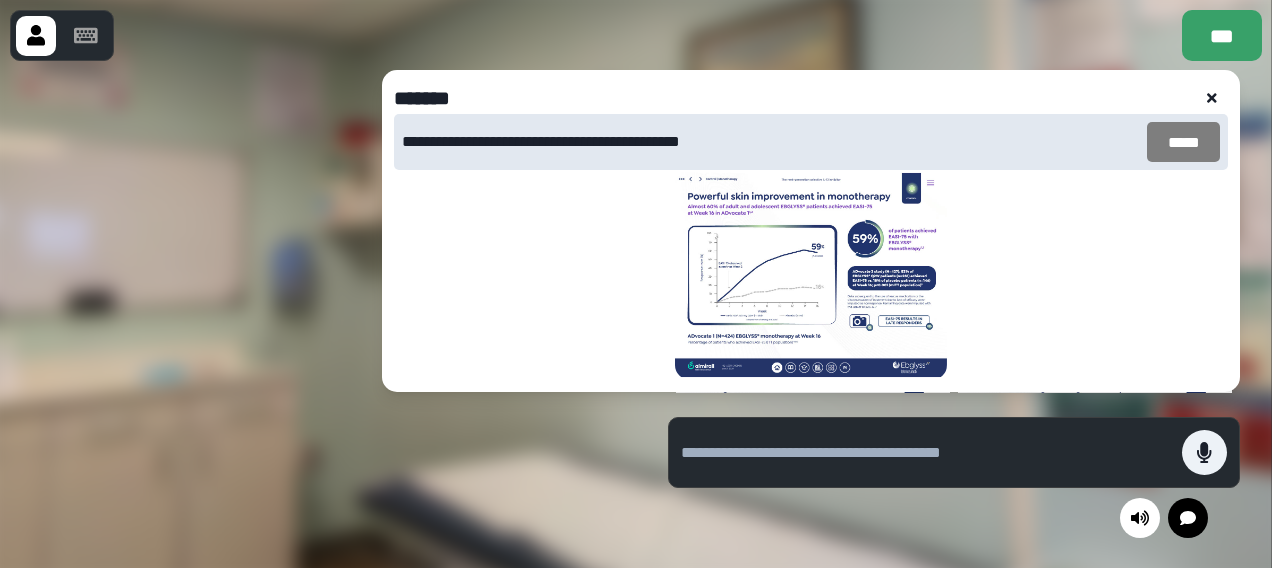 click on "*****" at bounding box center [1183, 142] 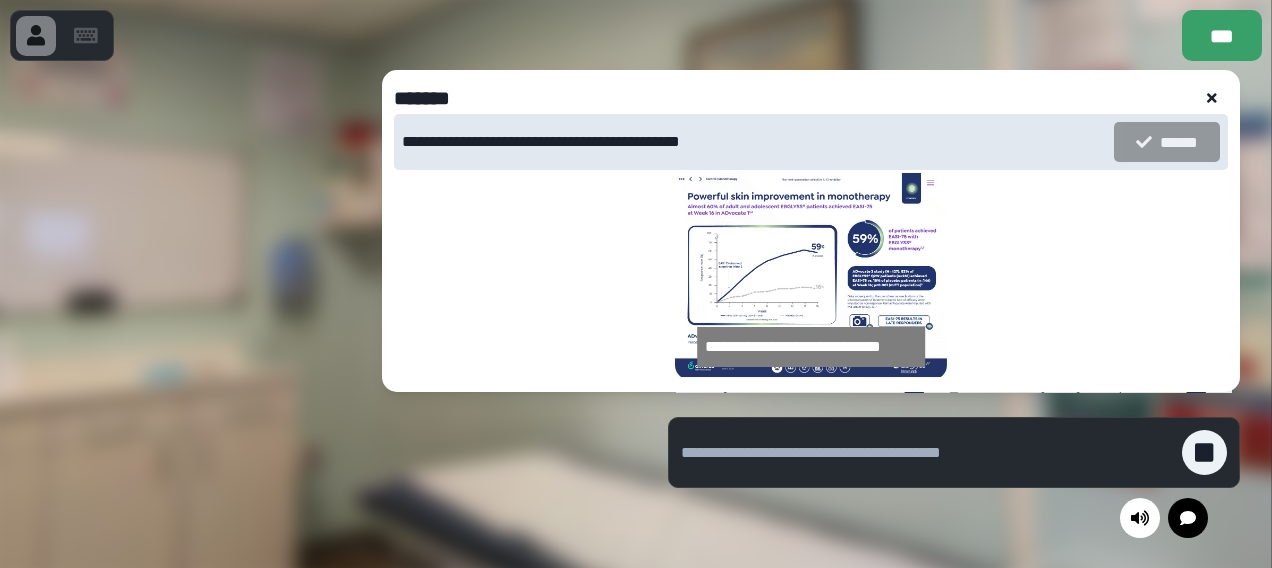 click 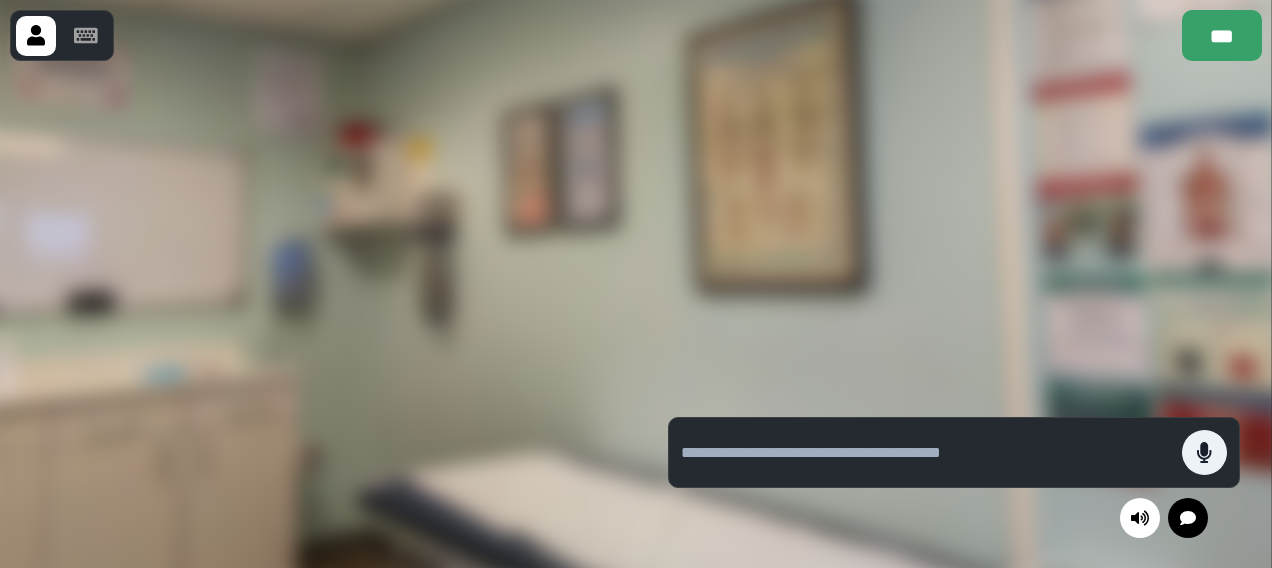 scroll, scrollTop: 1260, scrollLeft: 0, axis: vertical 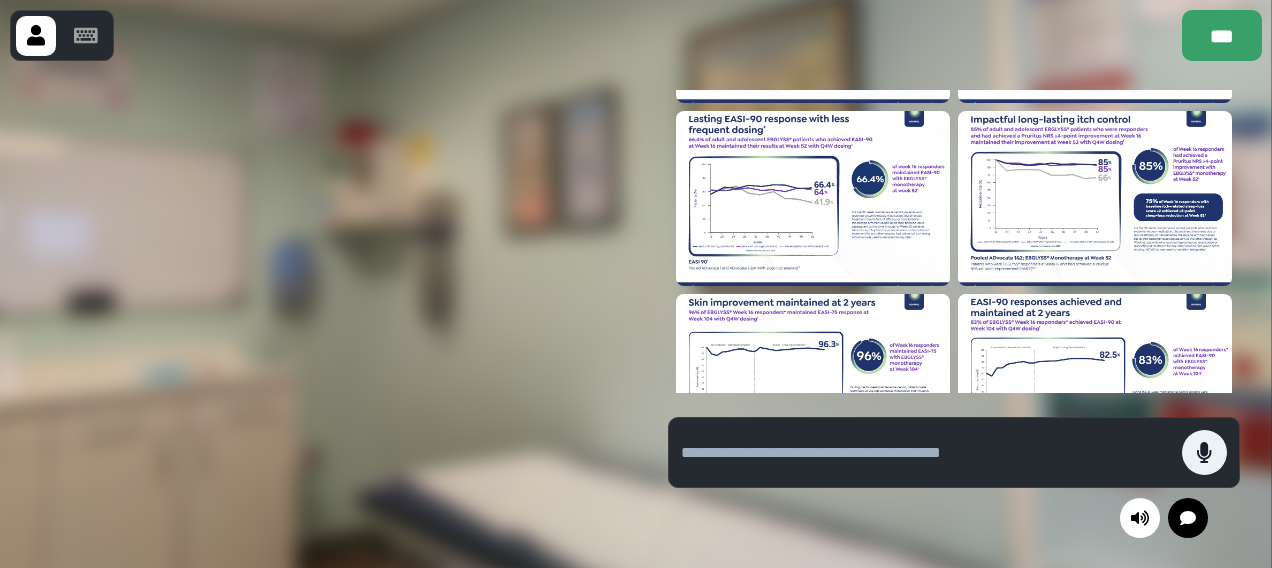 click at bounding box center [1095, 198] 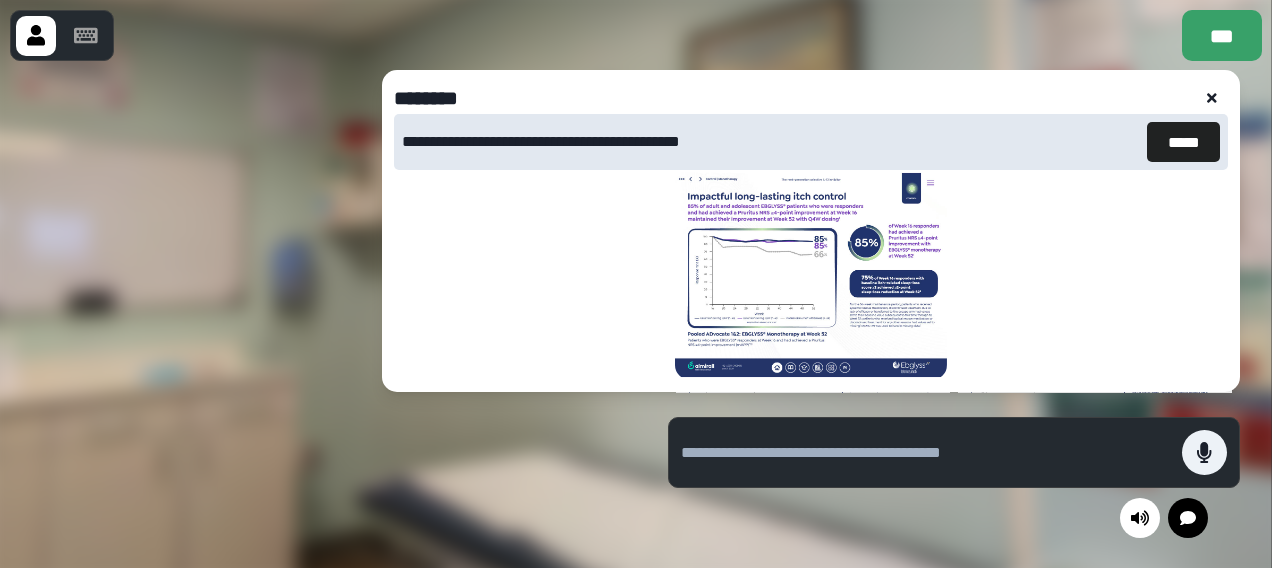 click 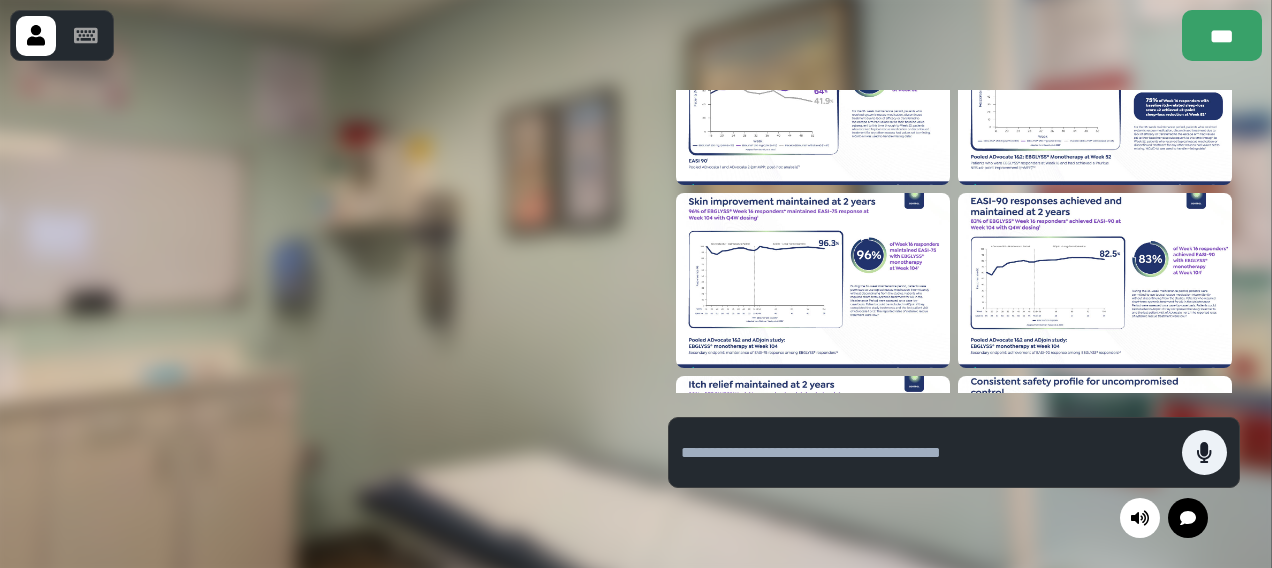 scroll, scrollTop: 1360, scrollLeft: 0, axis: vertical 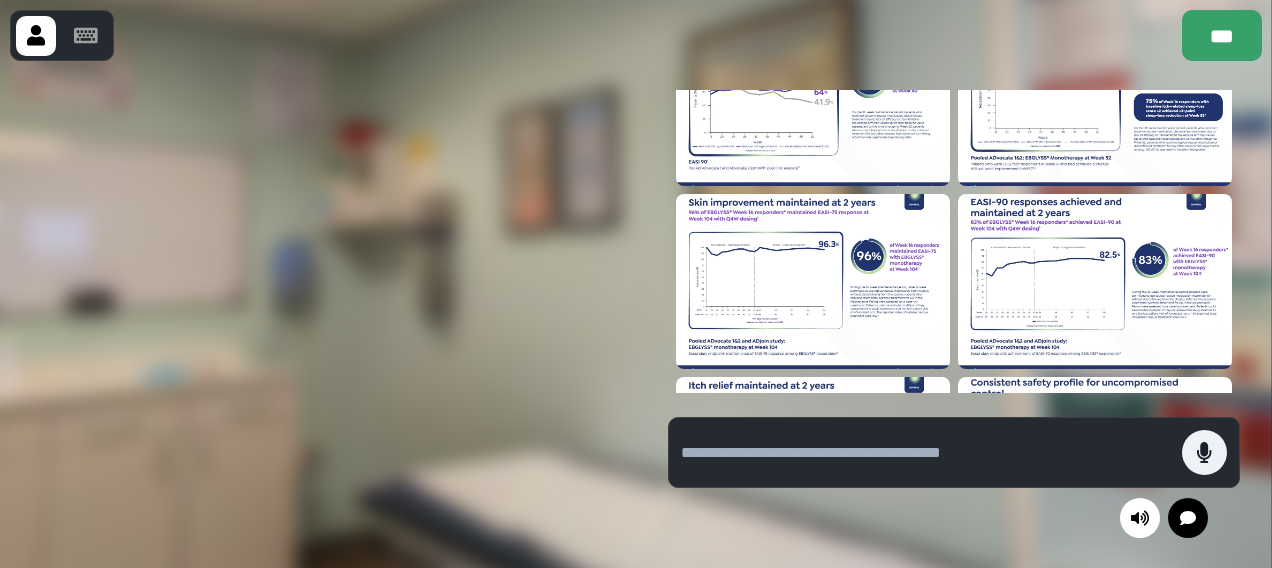 click at bounding box center [813, 281] 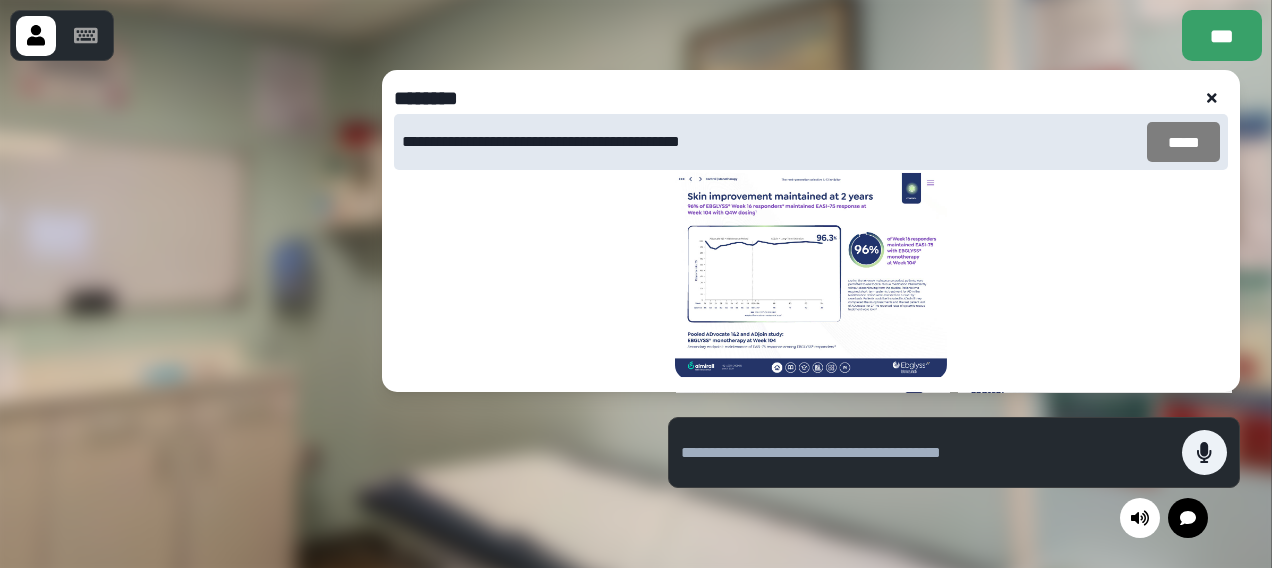click on "*****" at bounding box center [1183, 142] 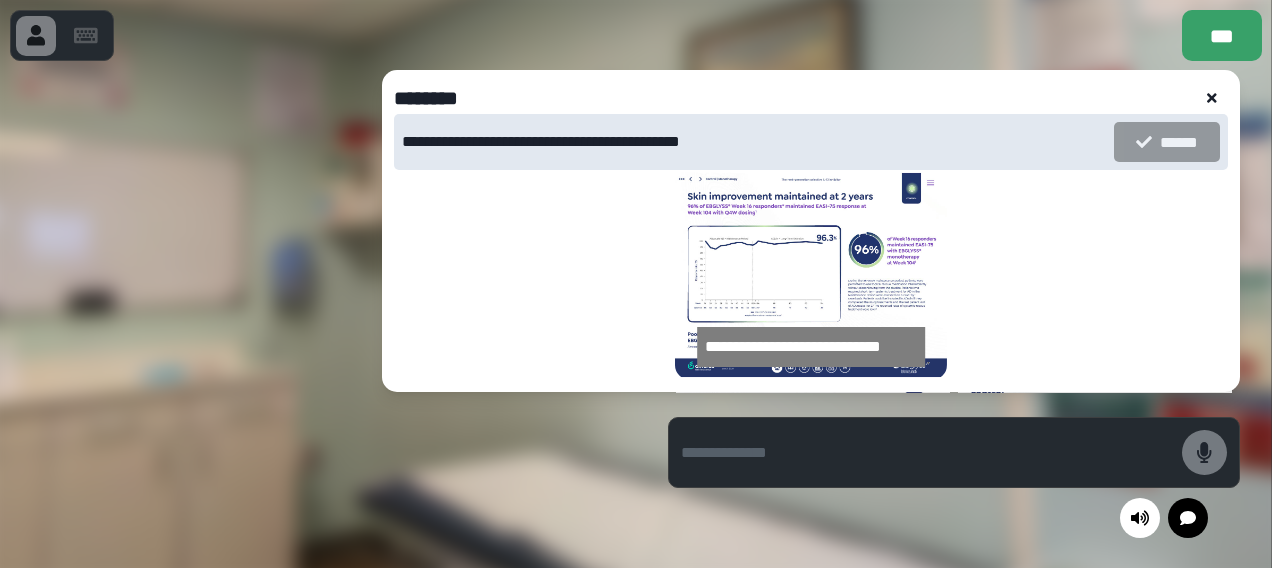 click at bounding box center (1212, 98) 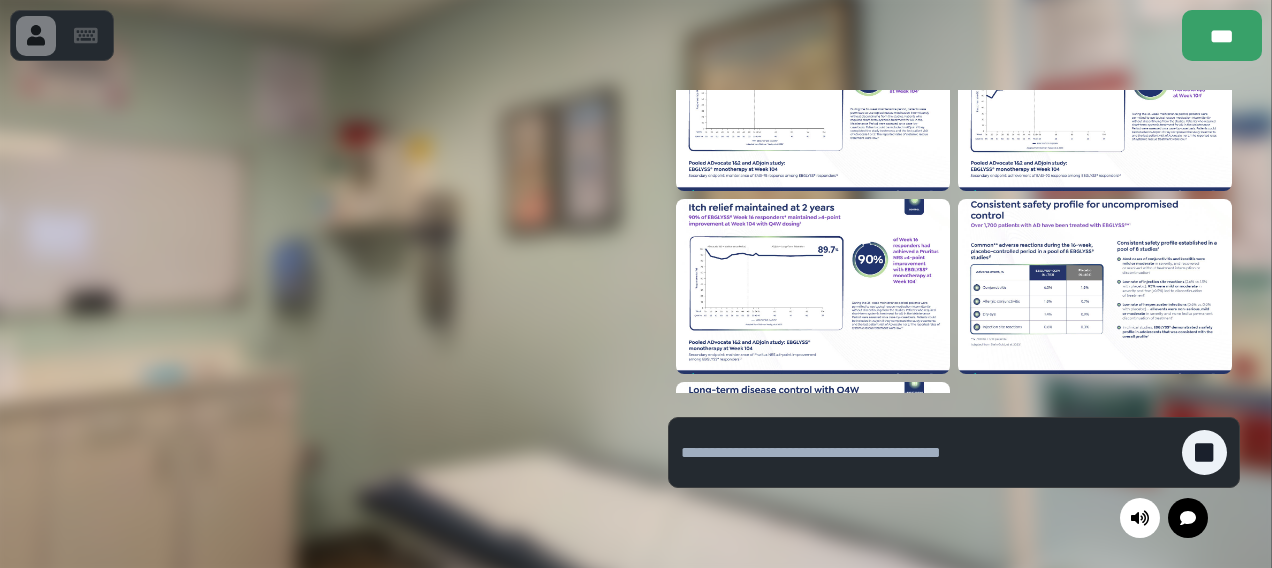 scroll, scrollTop: 1533, scrollLeft: 0, axis: vertical 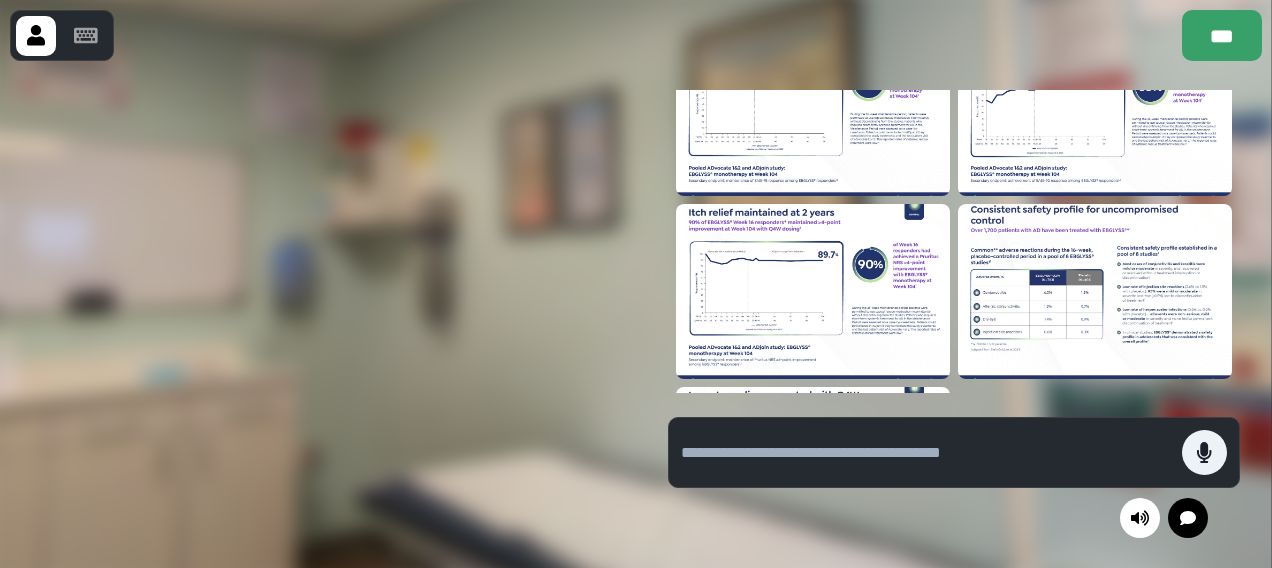 click at bounding box center [813, 291] 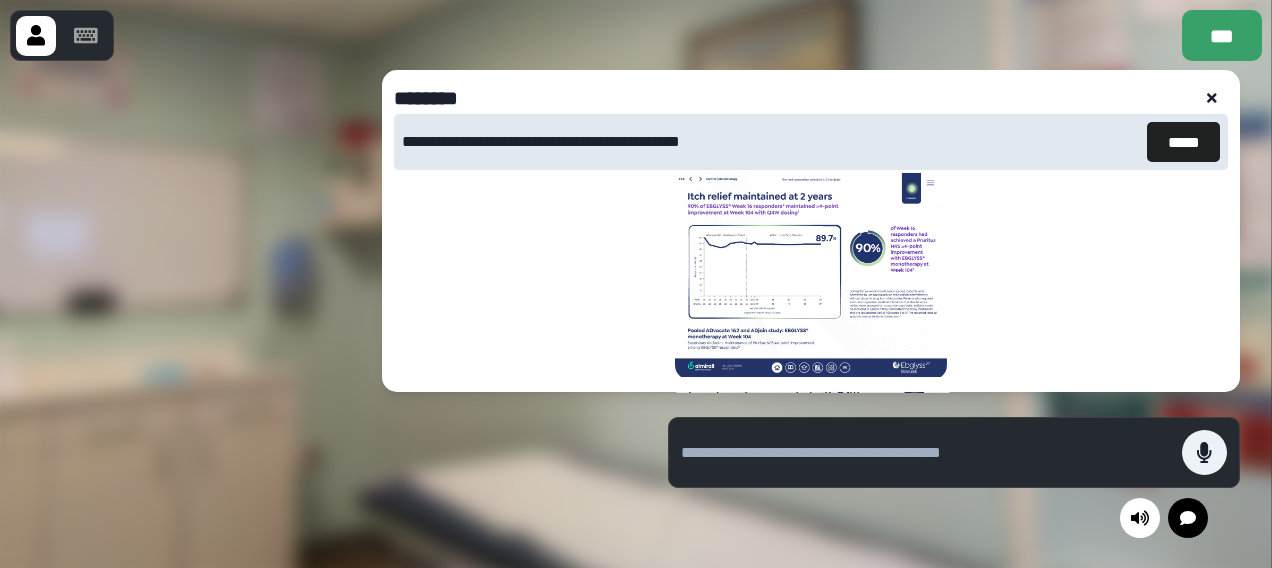 drag, startPoint x: 1176, startPoint y: 133, endPoint x: 1206, endPoint y: 171, distance: 48.414875 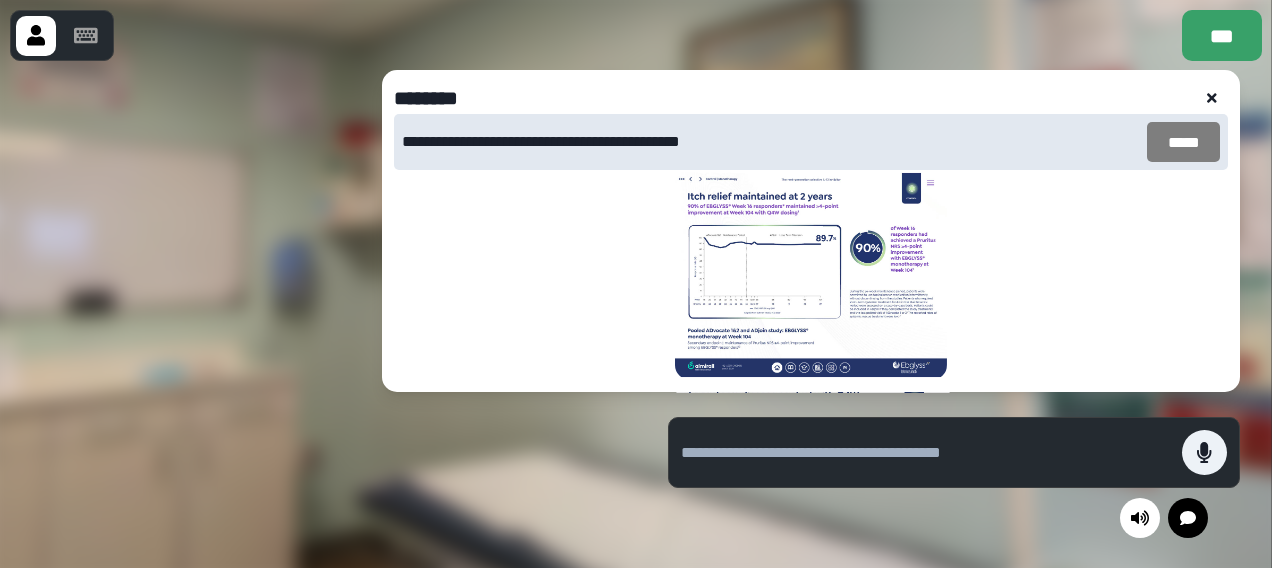 click on "*****" at bounding box center (1183, 142) 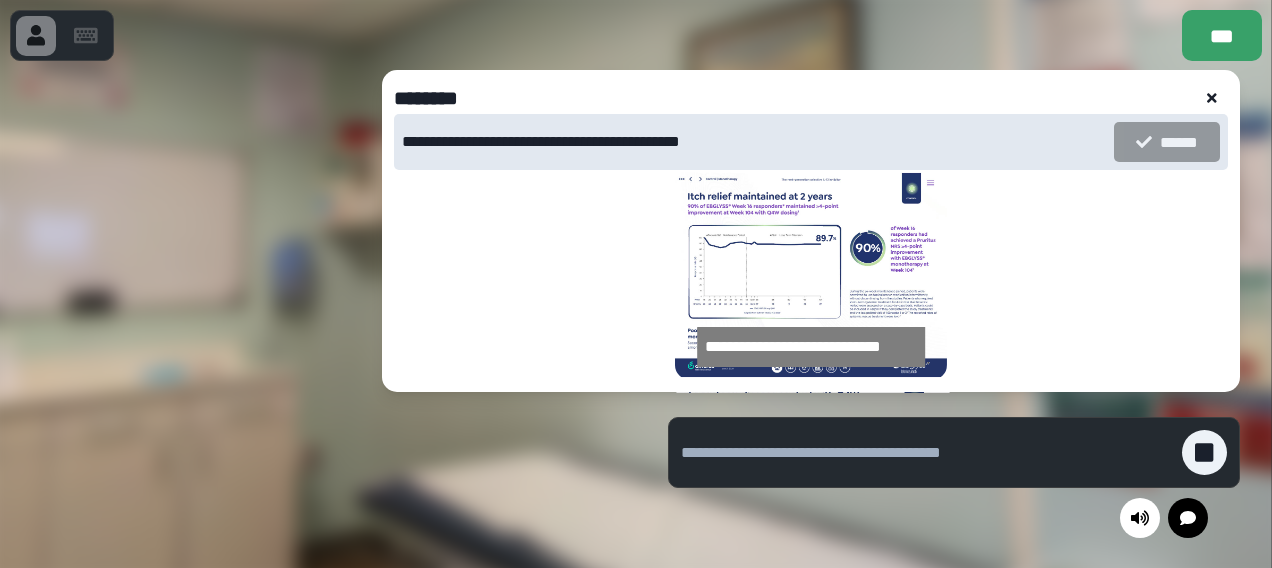 click 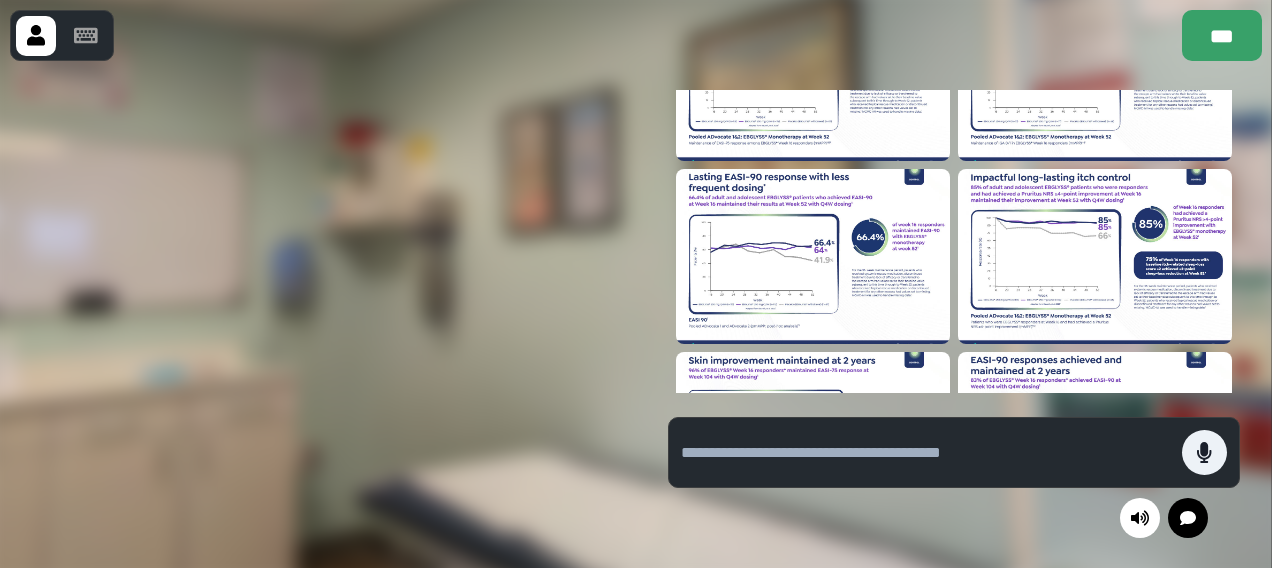 scroll, scrollTop: 1206, scrollLeft: 0, axis: vertical 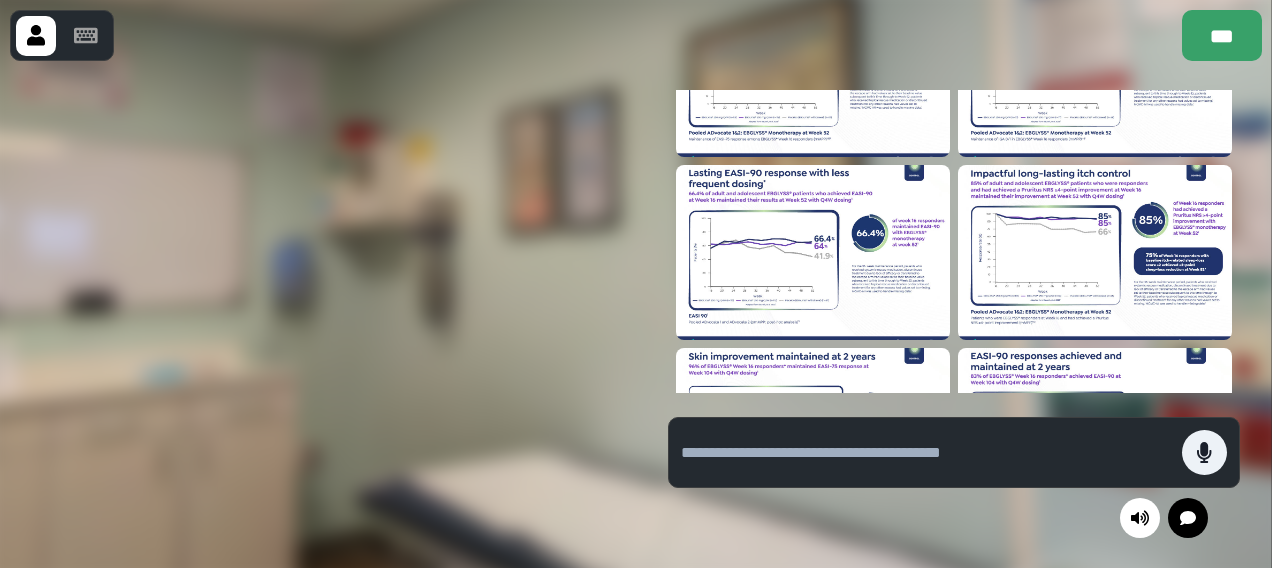click at bounding box center (813, 252) 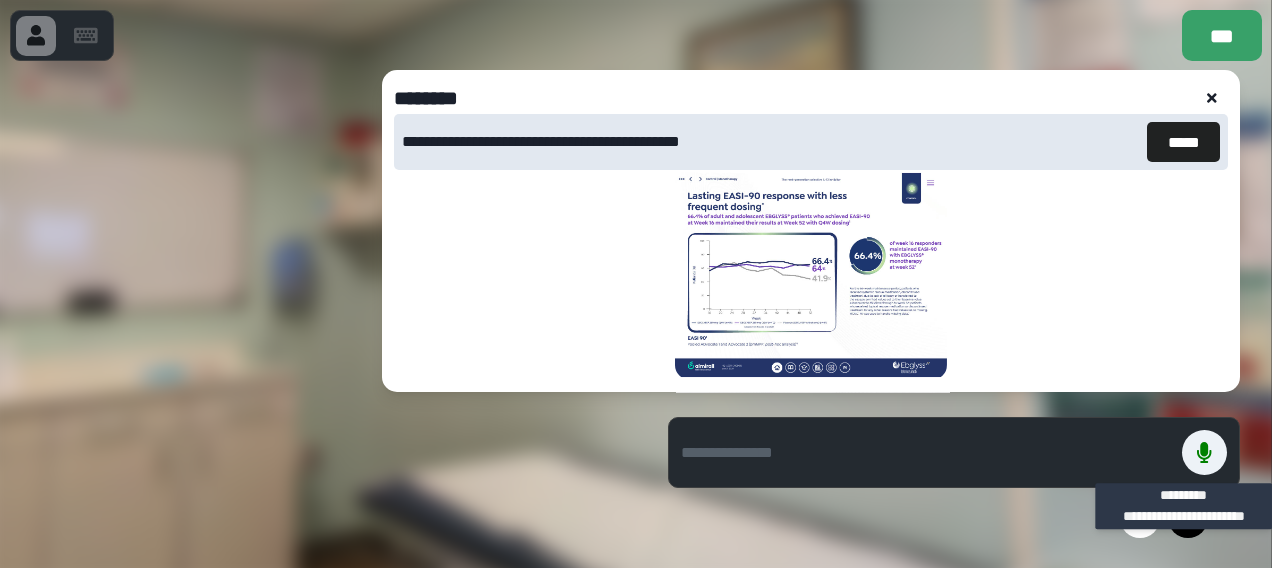 scroll, scrollTop: 1702, scrollLeft: 0, axis: vertical 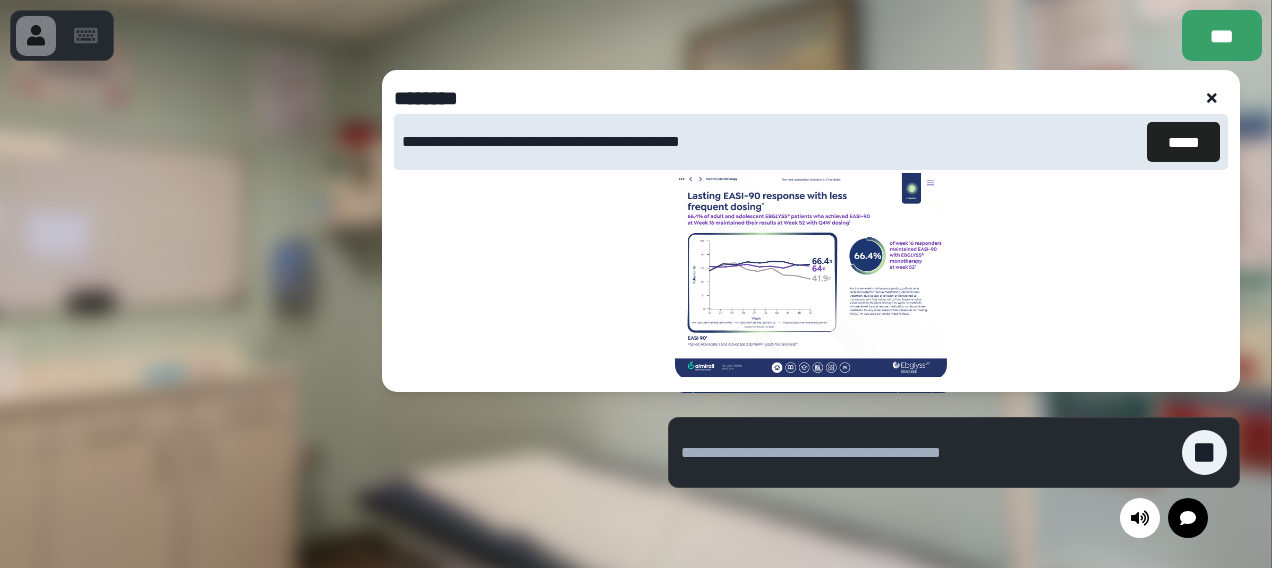 click 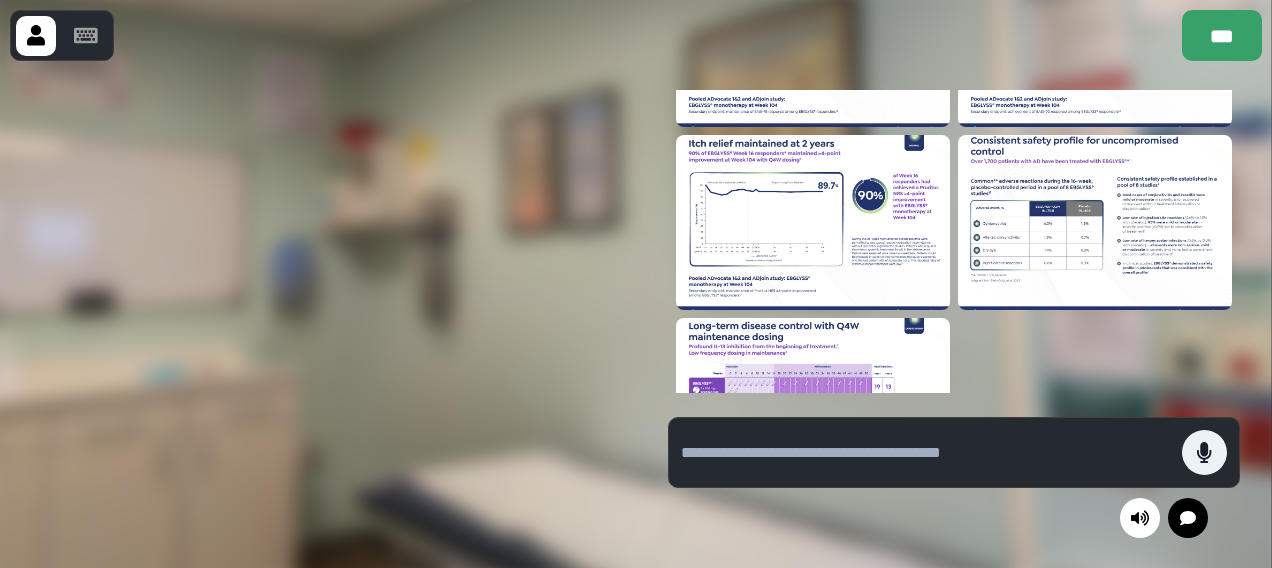 scroll, scrollTop: 1600, scrollLeft: 0, axis: vertical 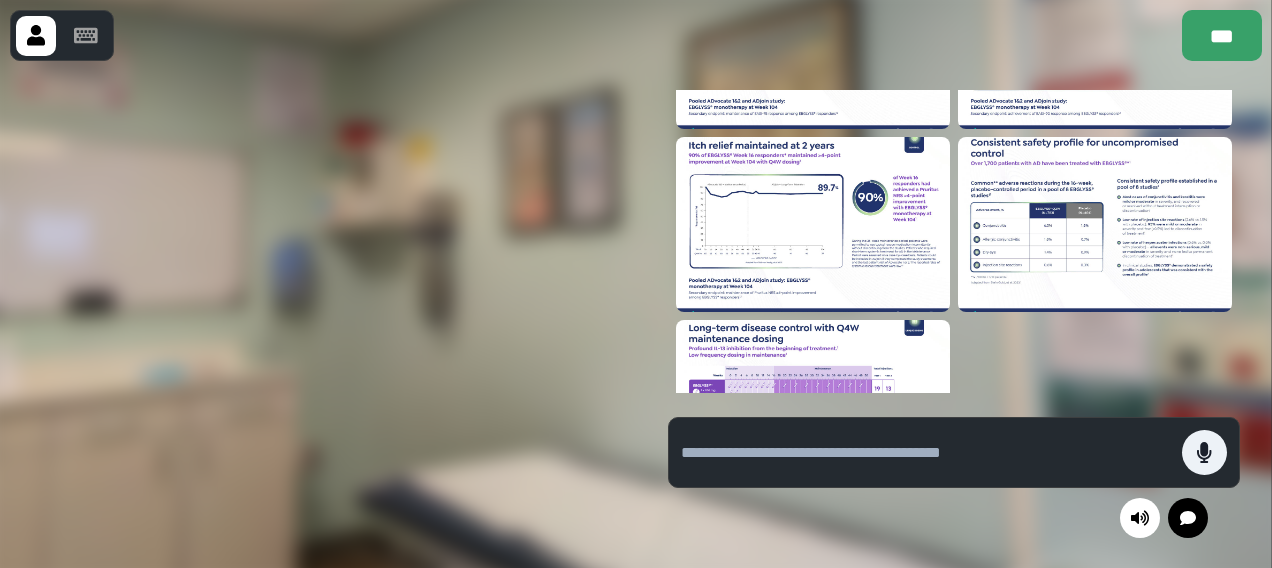 click at bounding box center [1095, 224] 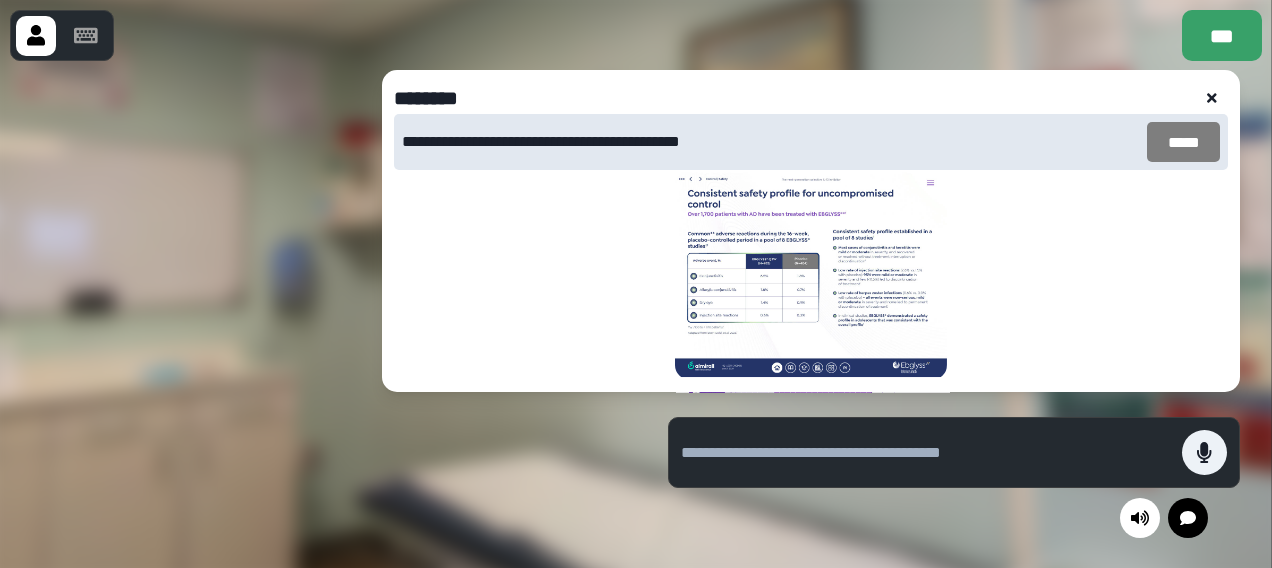 click on "*****" at bounding box center (1183, 142) 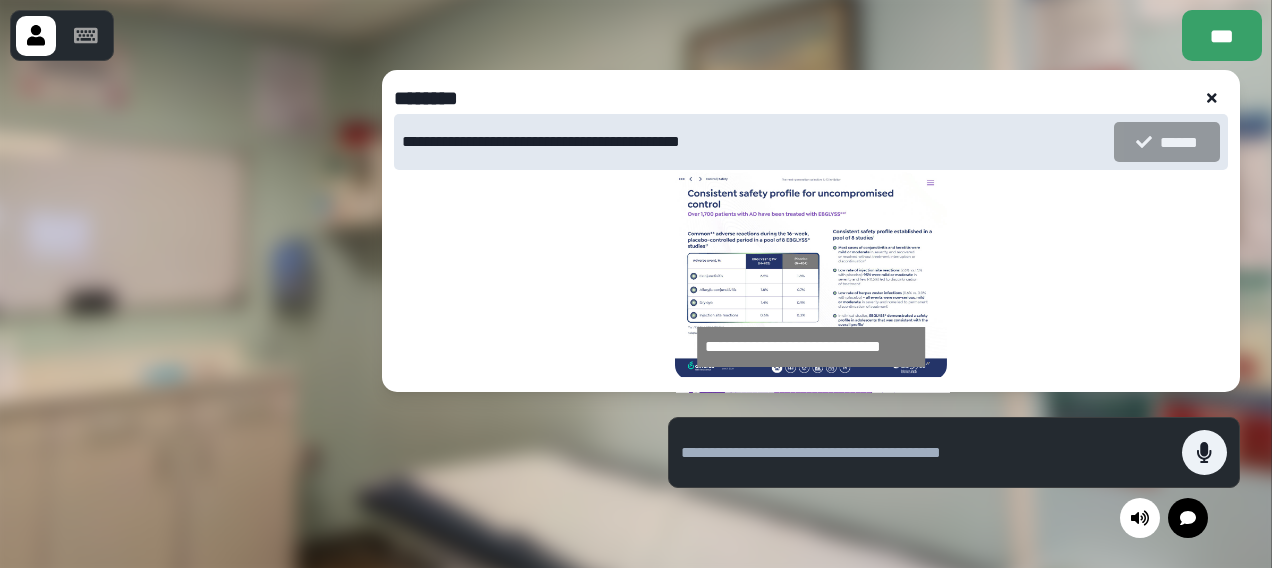 click at bounding box center (931, 452) 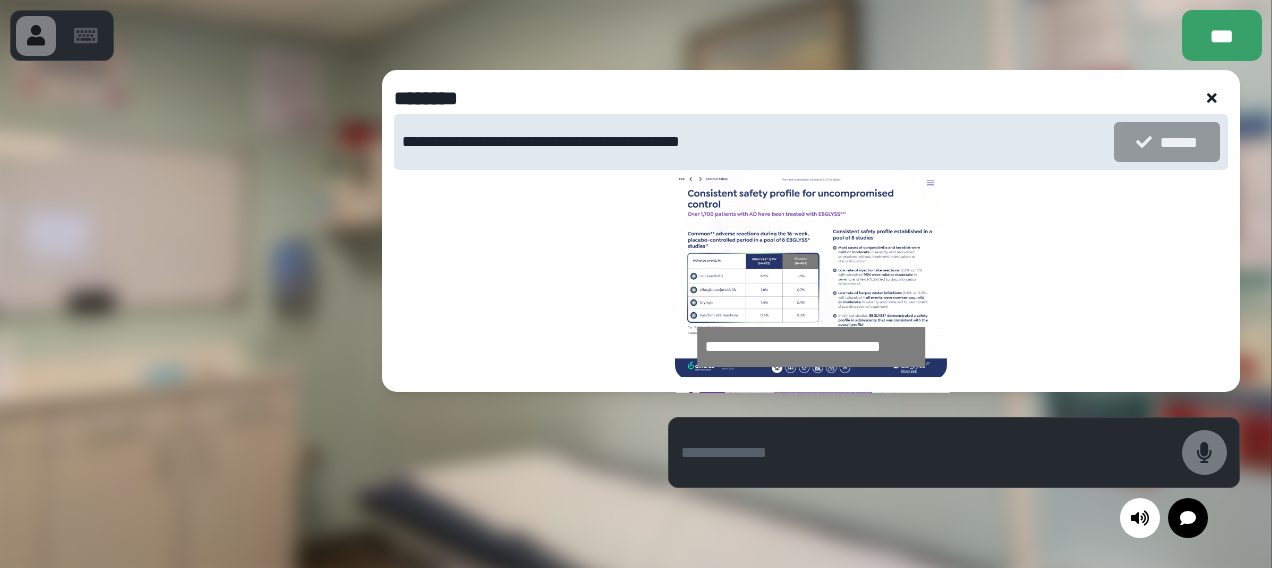 click 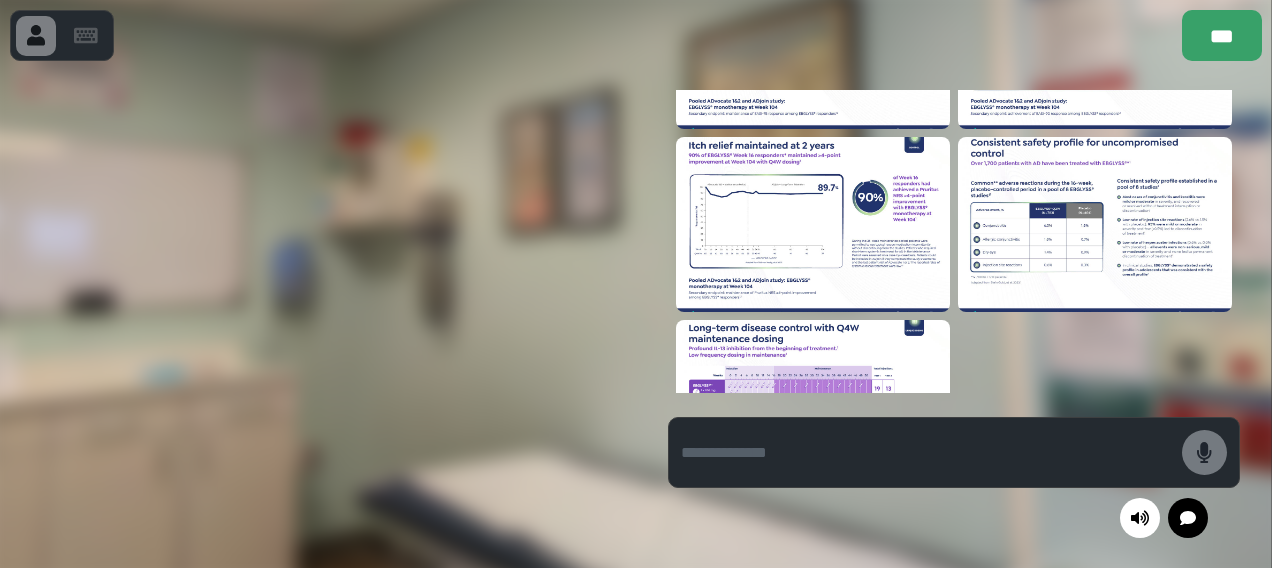 scroll, scrollTop: 1702, scrollLeft: 0, axis: vertical 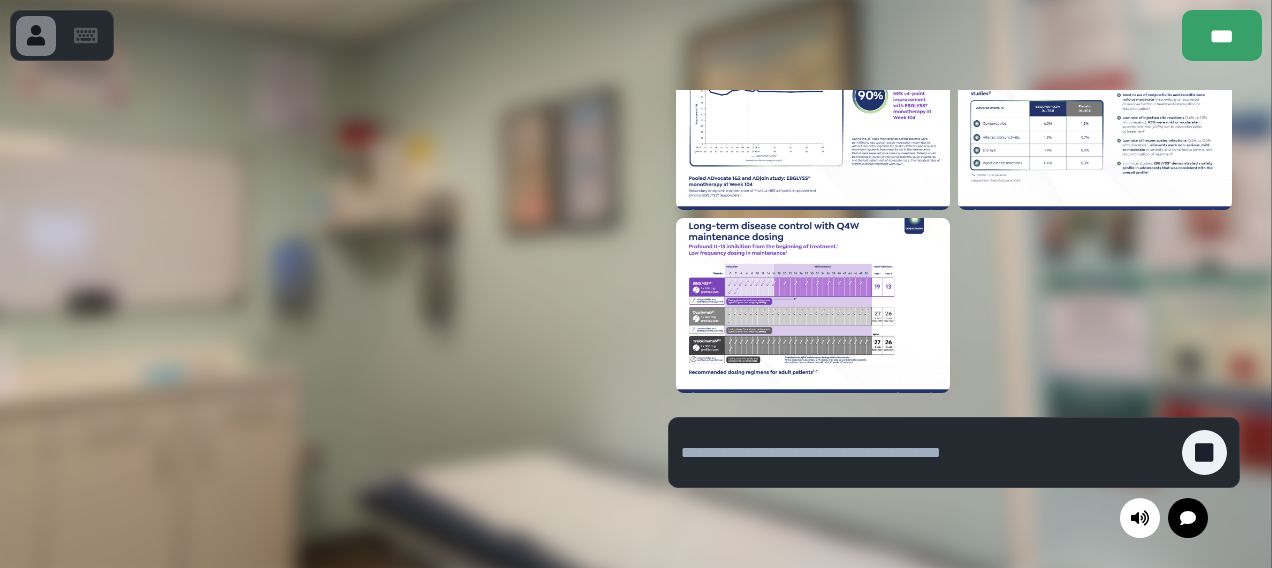 click at bounding box center [813, 305] 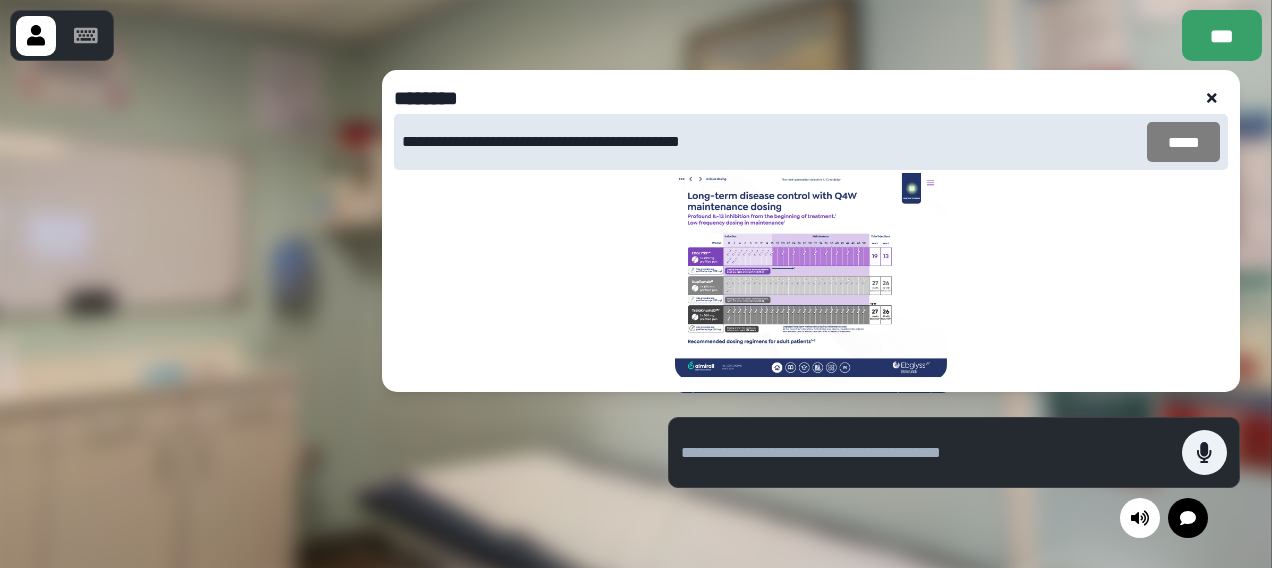 click on "*****" at bounding box center (1183, 142) 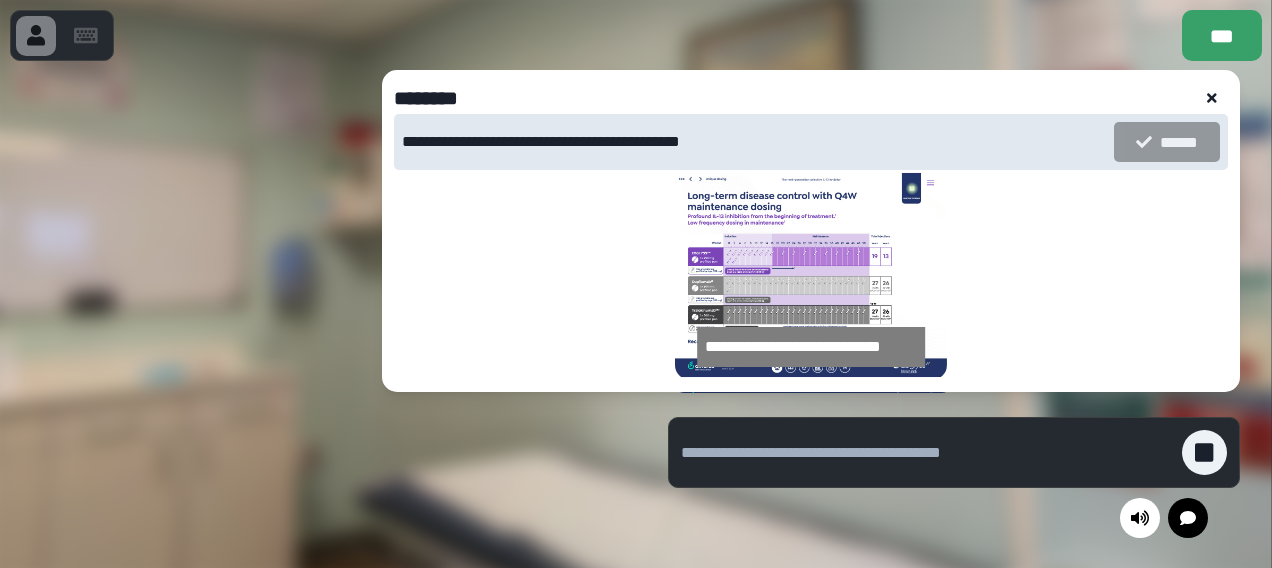 click at bounding box center (1212, 98) 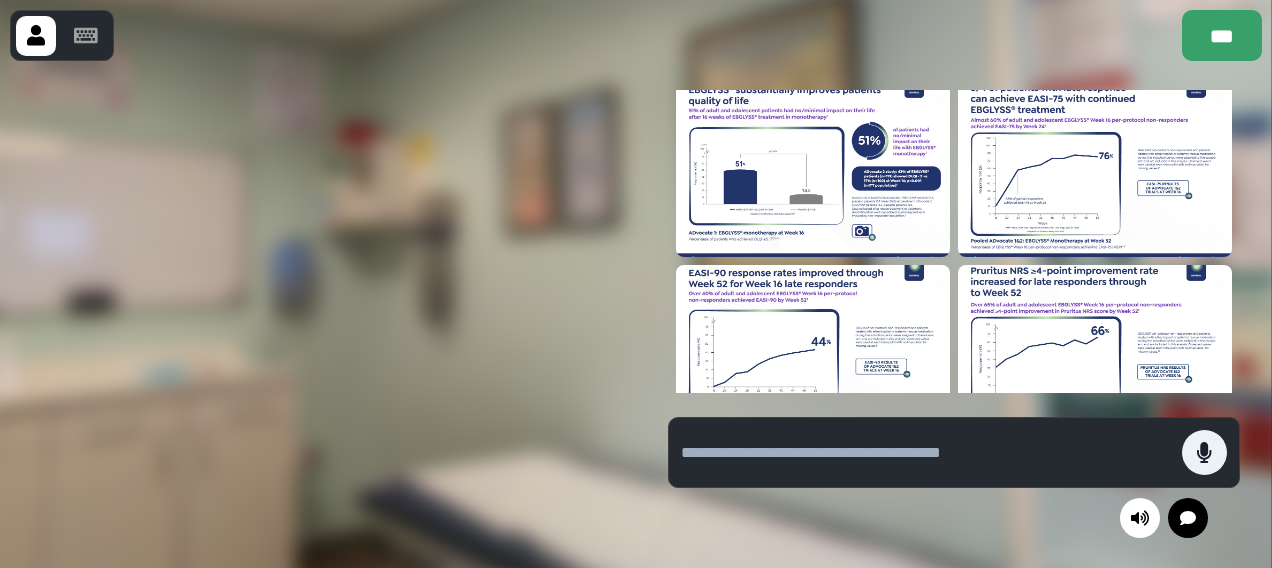 scroll, scrollTop: 710, scrollLeft: 0, axis: vertical 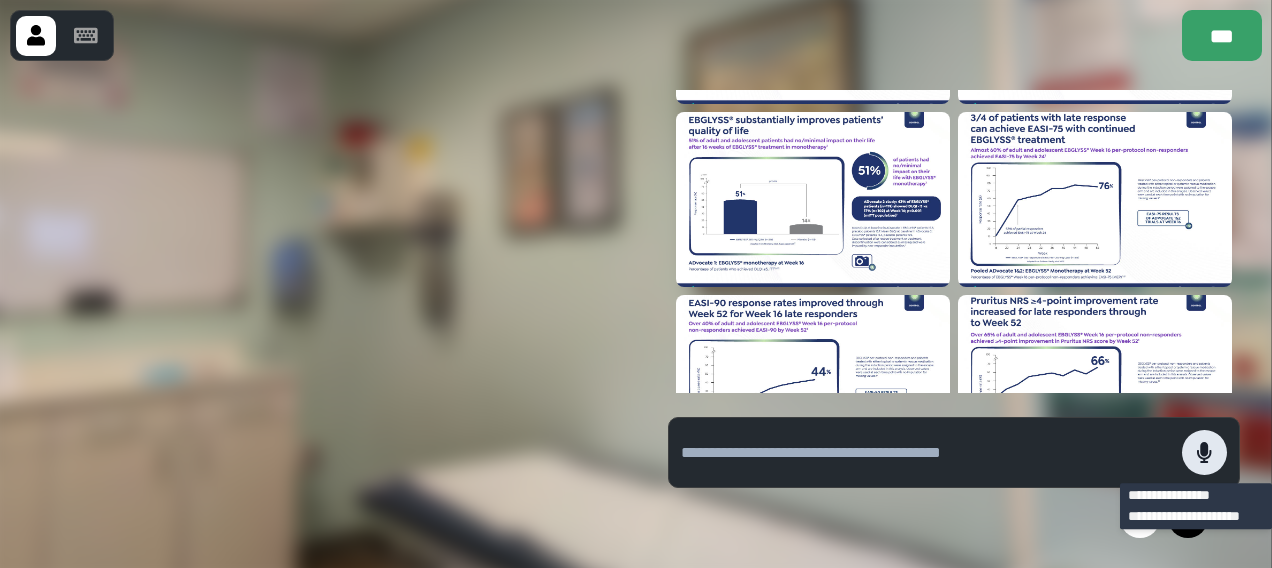 click 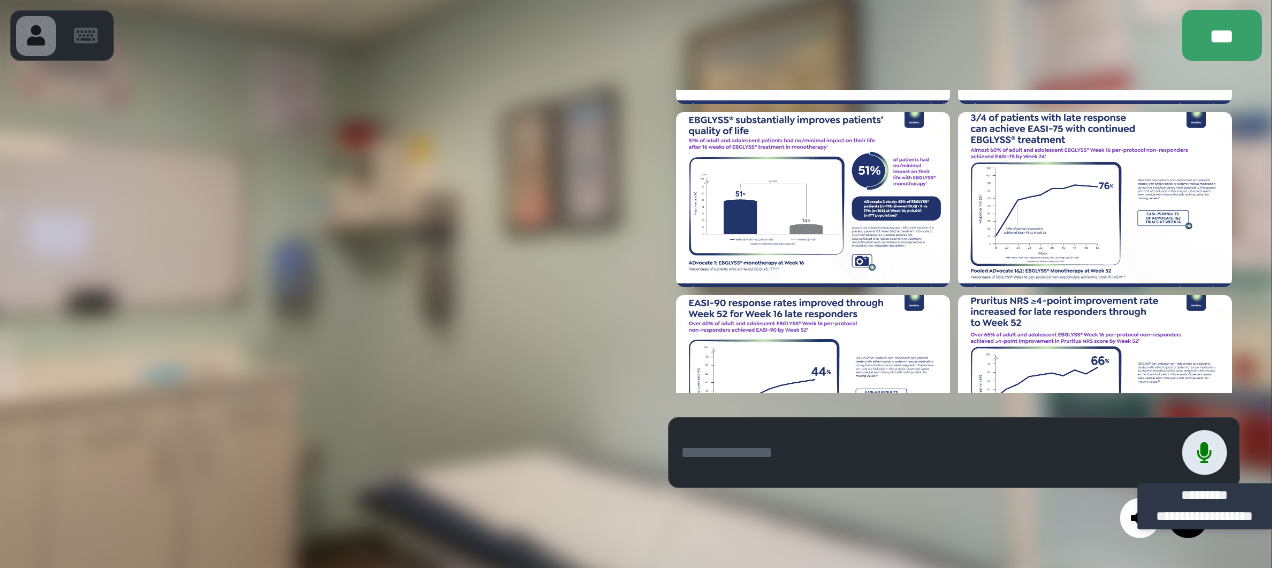 type 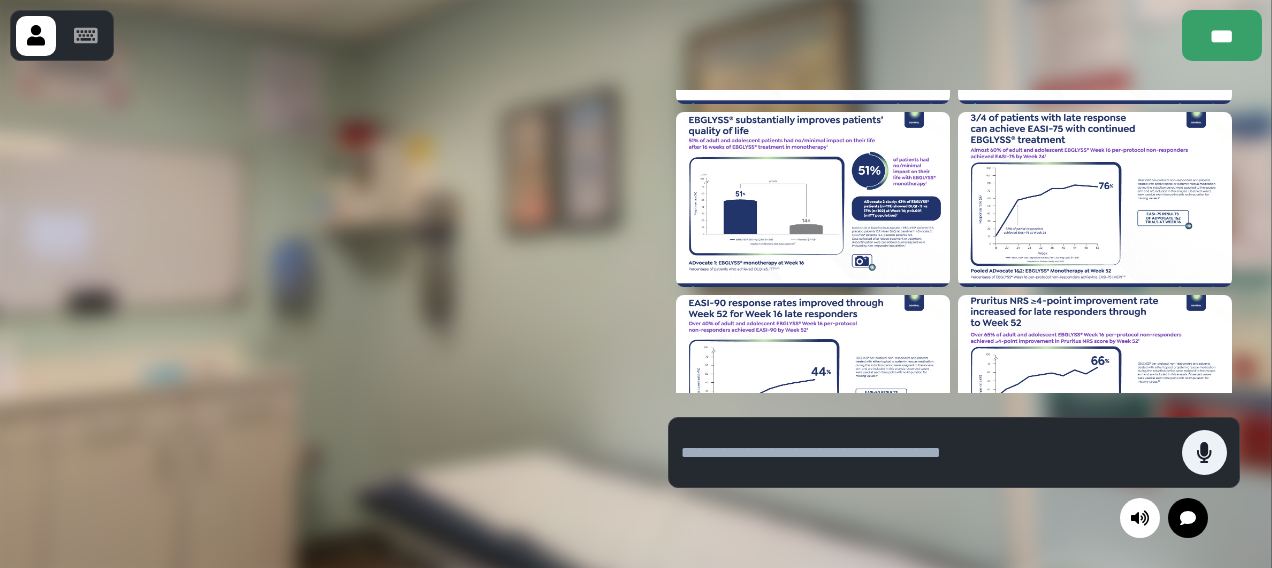 drag, startPoint x: 1214, startPoint y: 452, endPoint x: 570, endPoint y: 231, distance: 680.86487 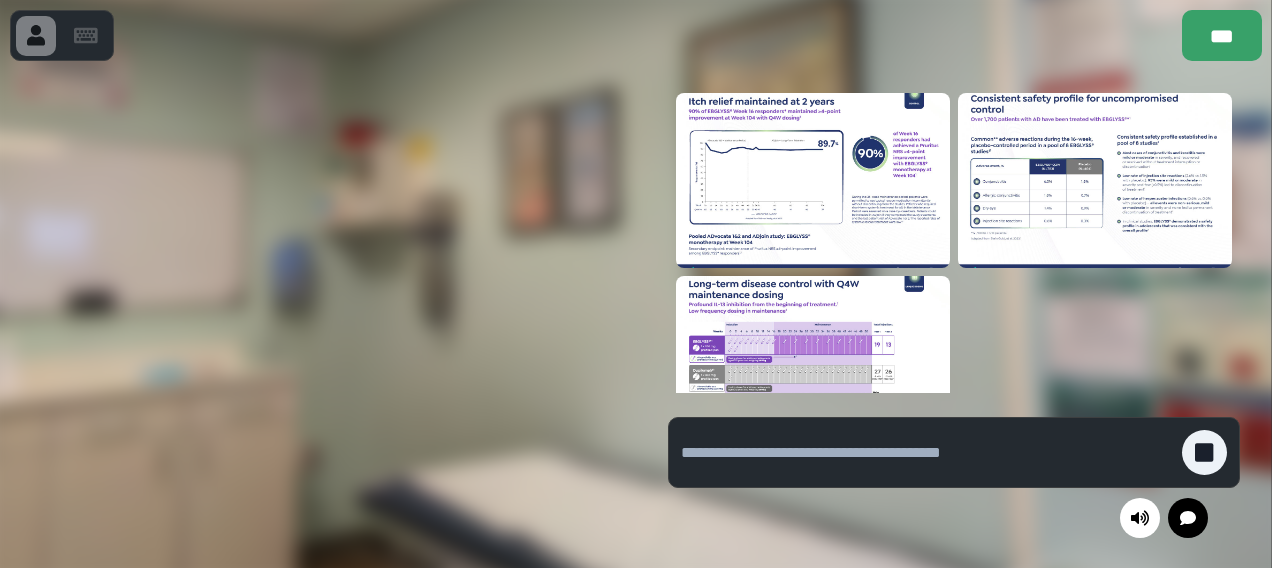scroll, scrollTop: 1702, scrollLeft: 0, axis: vertical 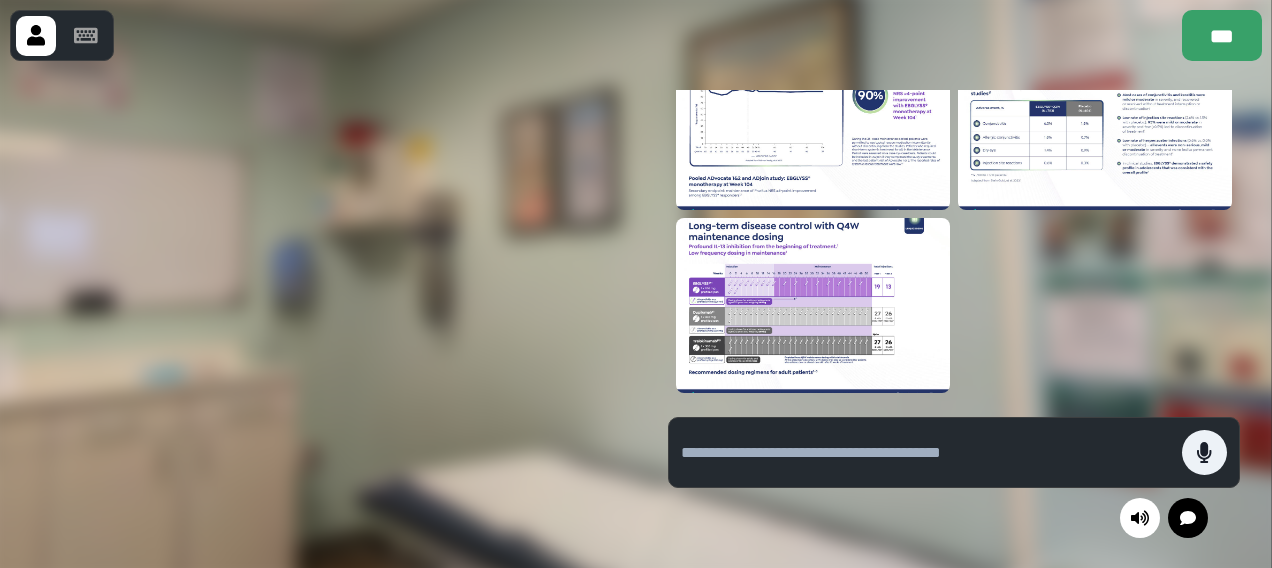 click at bounding box center [926, 453] 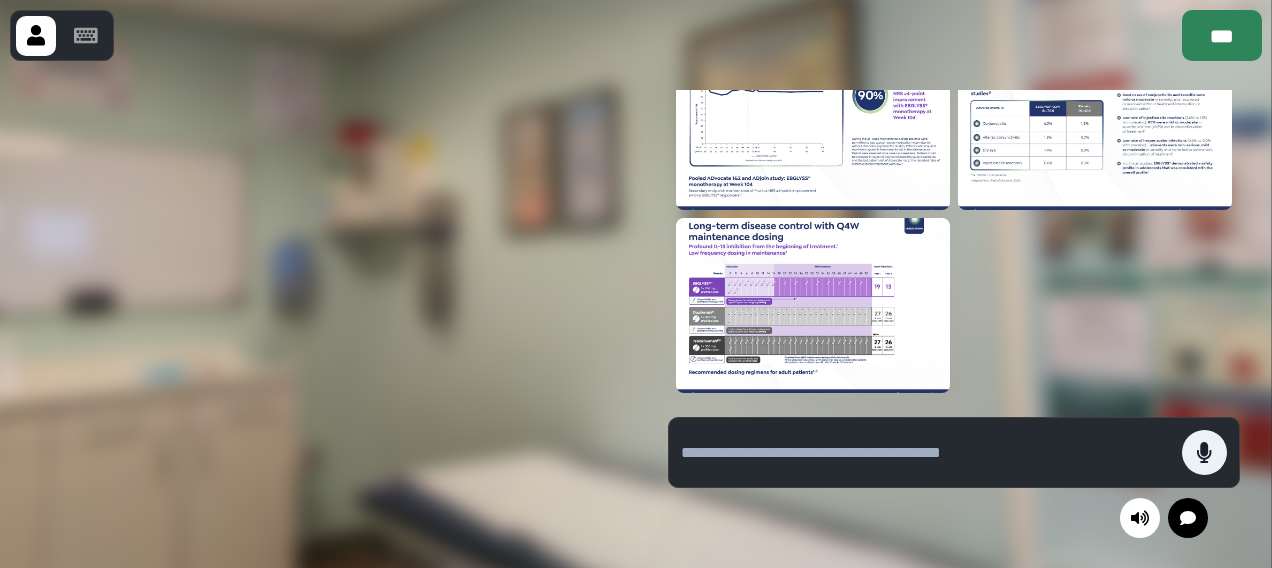 click on "***" at bounding box center [1222, 35] 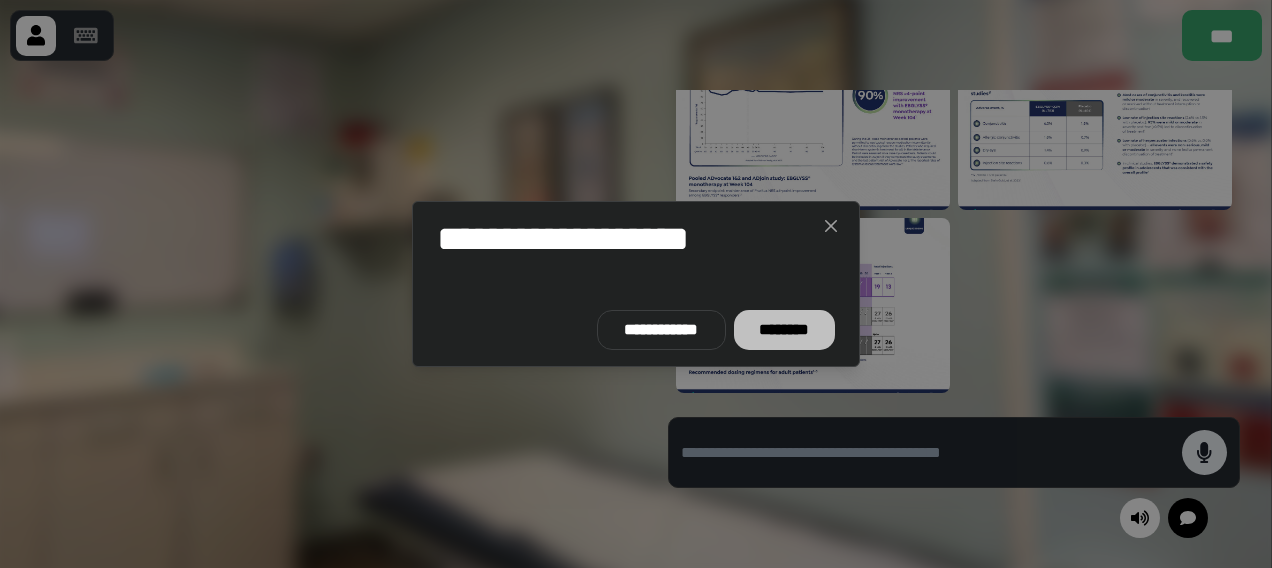 click on "********" at bounding box center (784, 330) 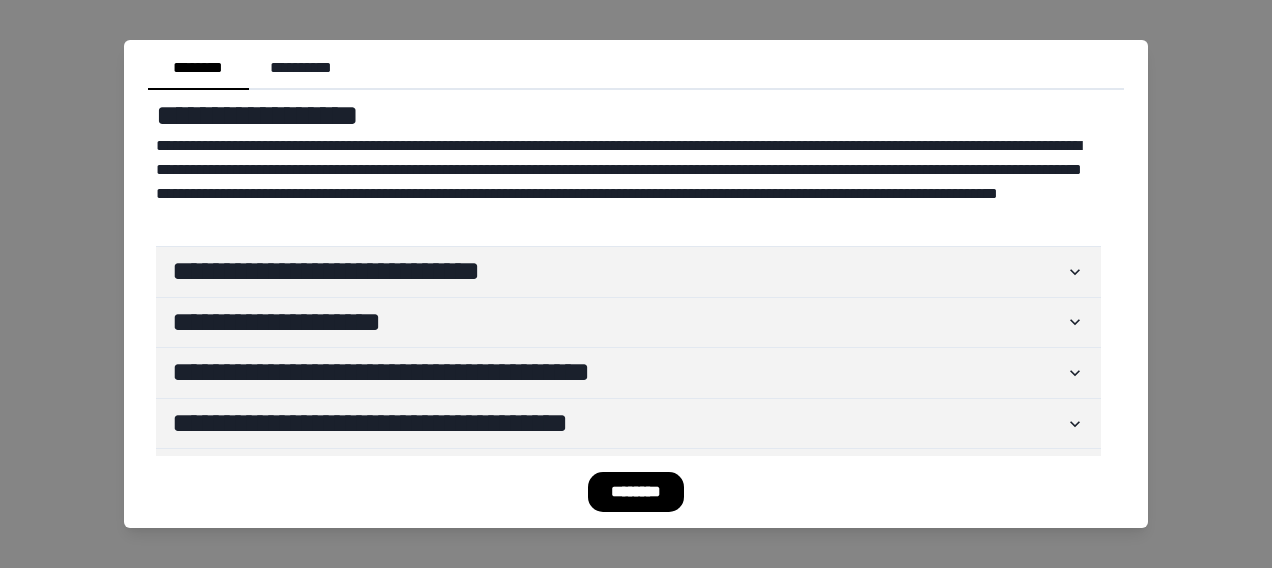 scroll, scrollTop: 631, scrollLeft: 0, axis: vertical 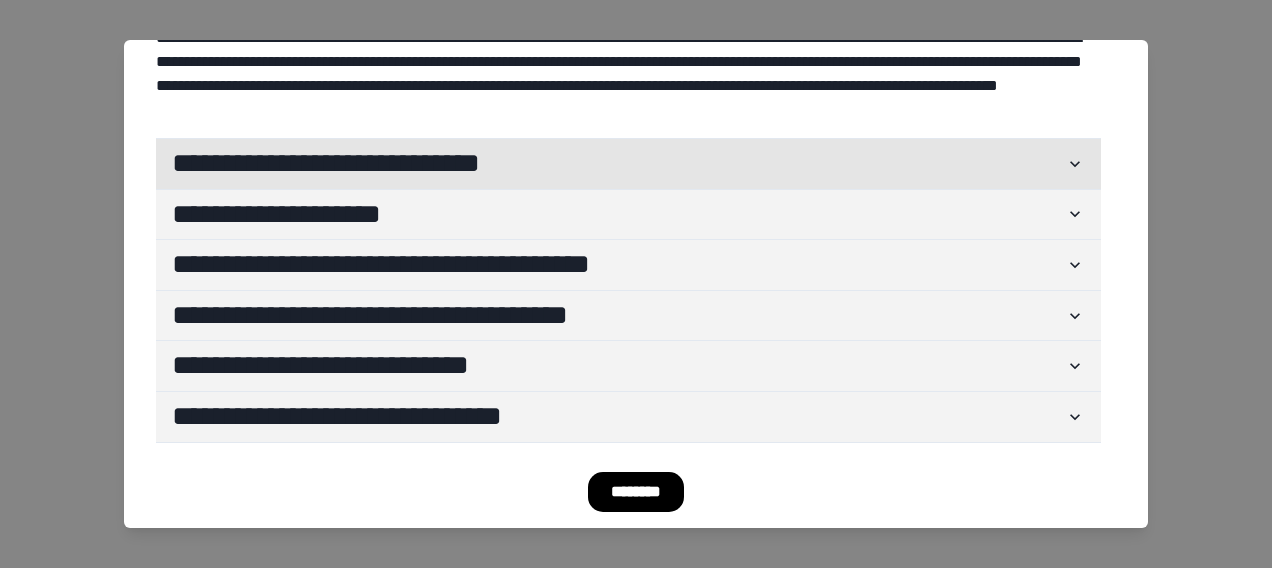 click on "**********" at bounding box center [618, 164] 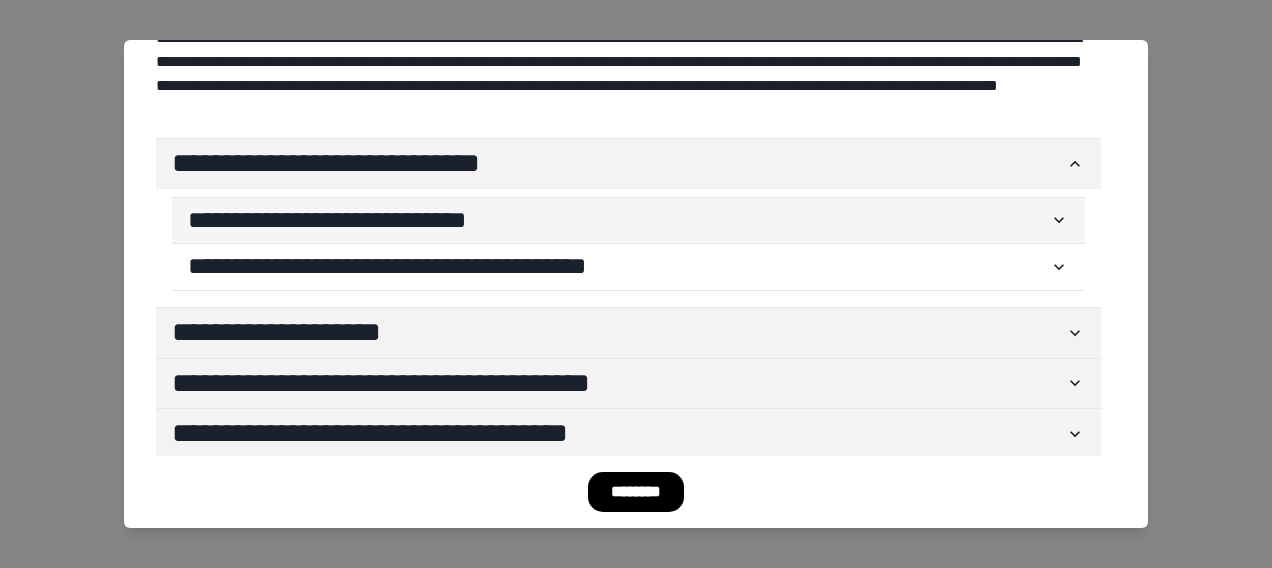 click on "**********" at bounding box center (618, 221) 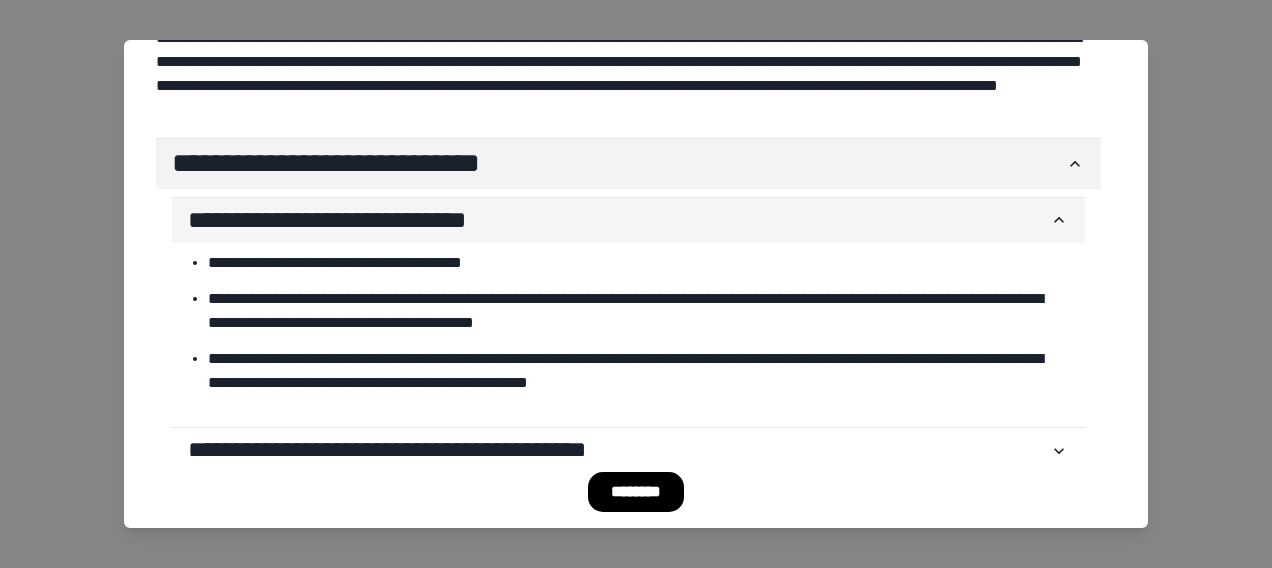 click on "**********" at bounding box center (618, 221) 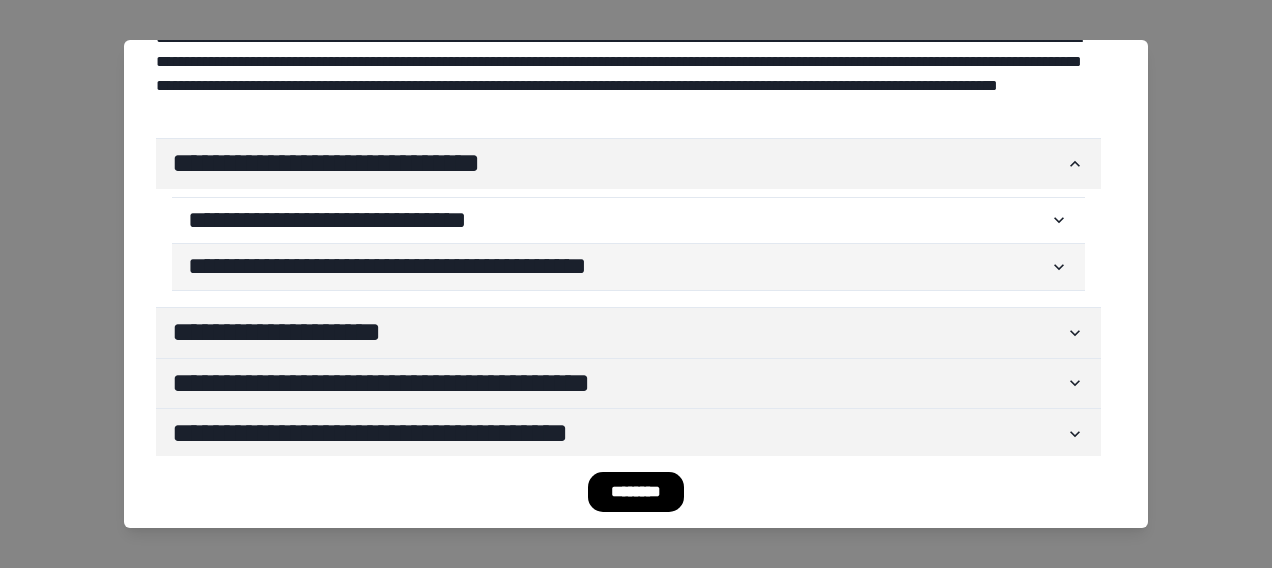 click on "**********" at bounding box center [618, 267] 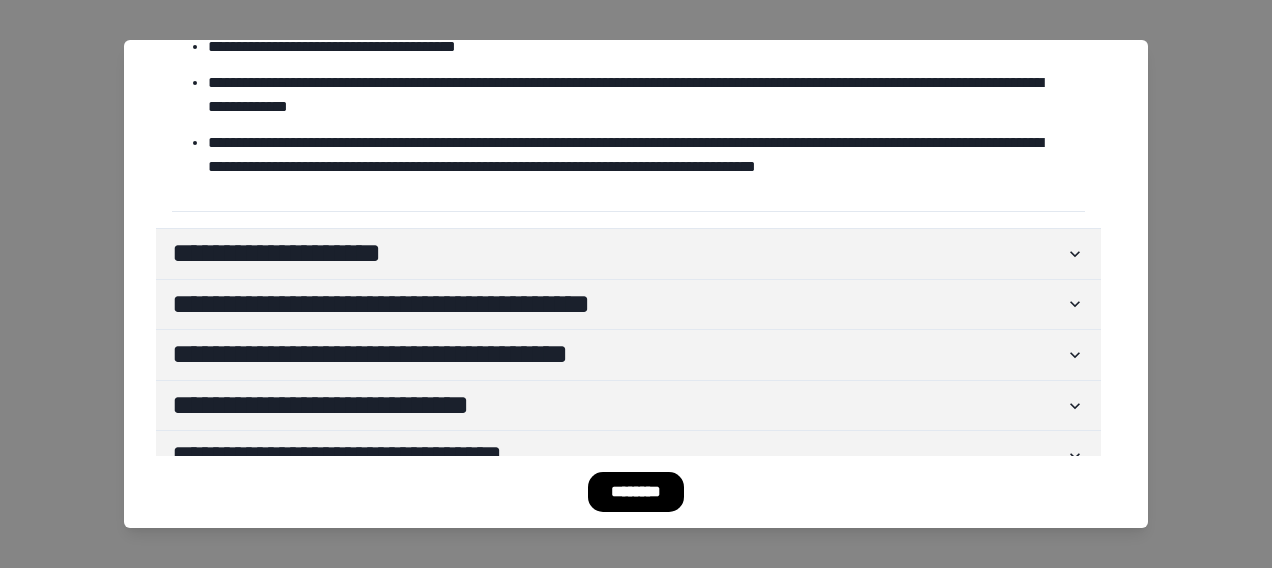 scroll, scrollTop: 372, scrollLeft: 0, axis: vertical 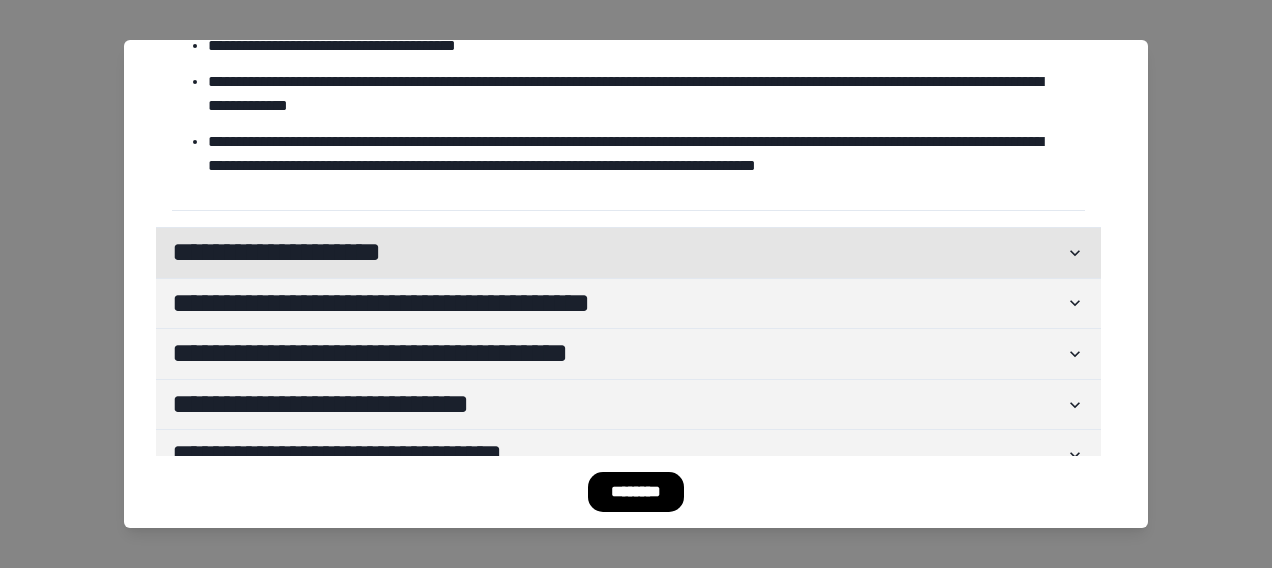 click on "********* *********" at bounding box center [618, 253] 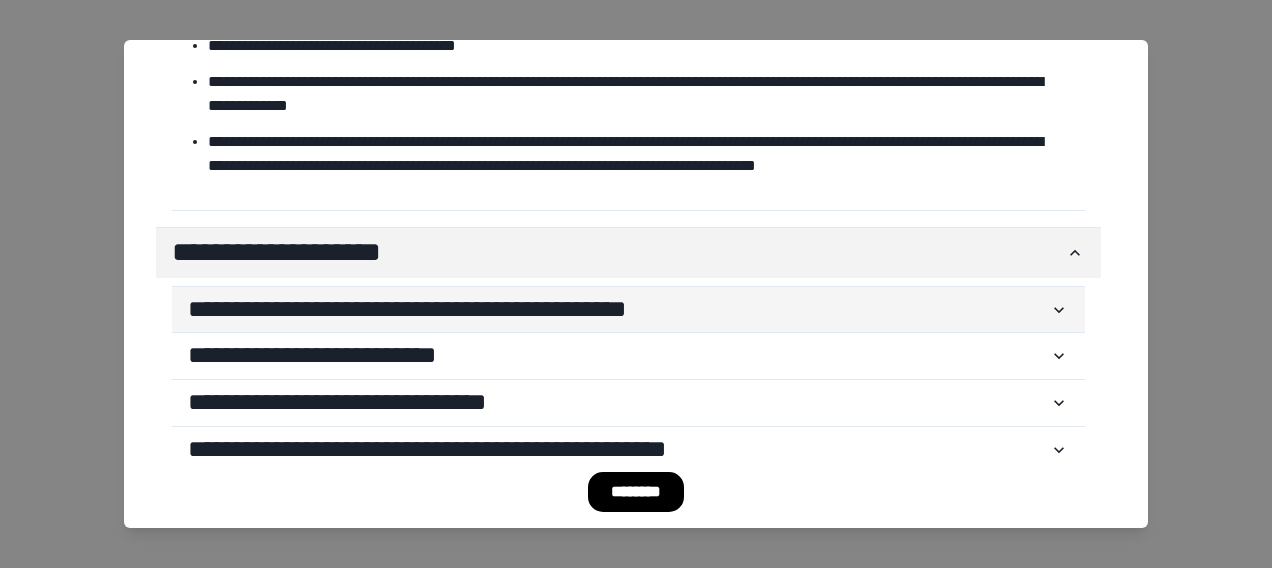 click on "**********" at bounding box center (618, 310) 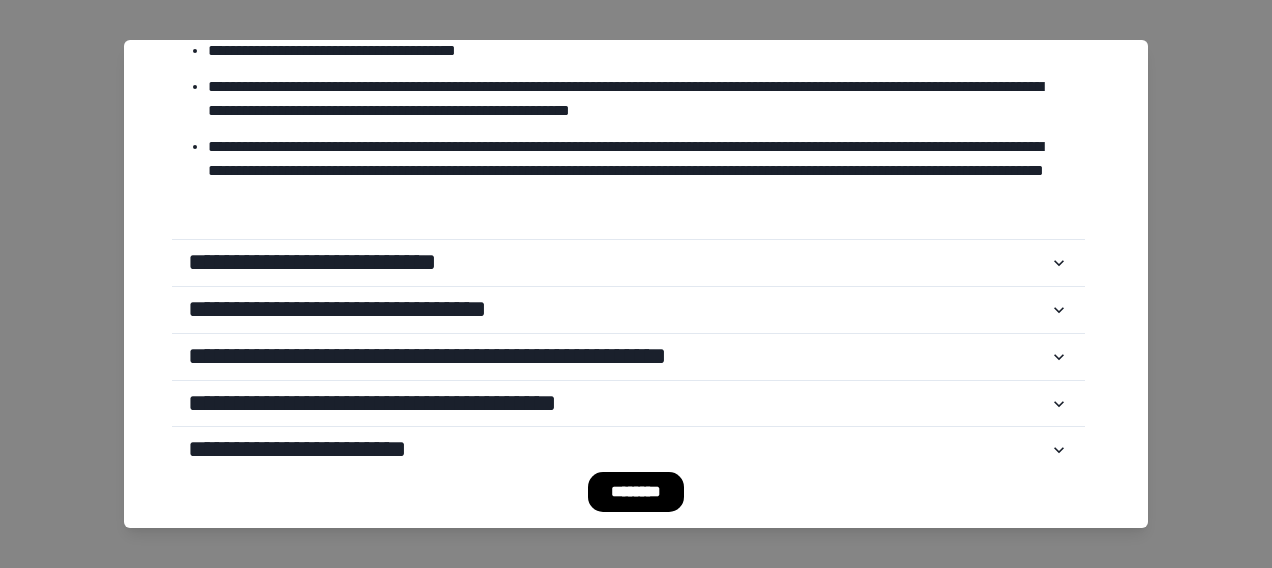 scroll, scrollTop: 722, scrollLeft: 0, axis: vertical 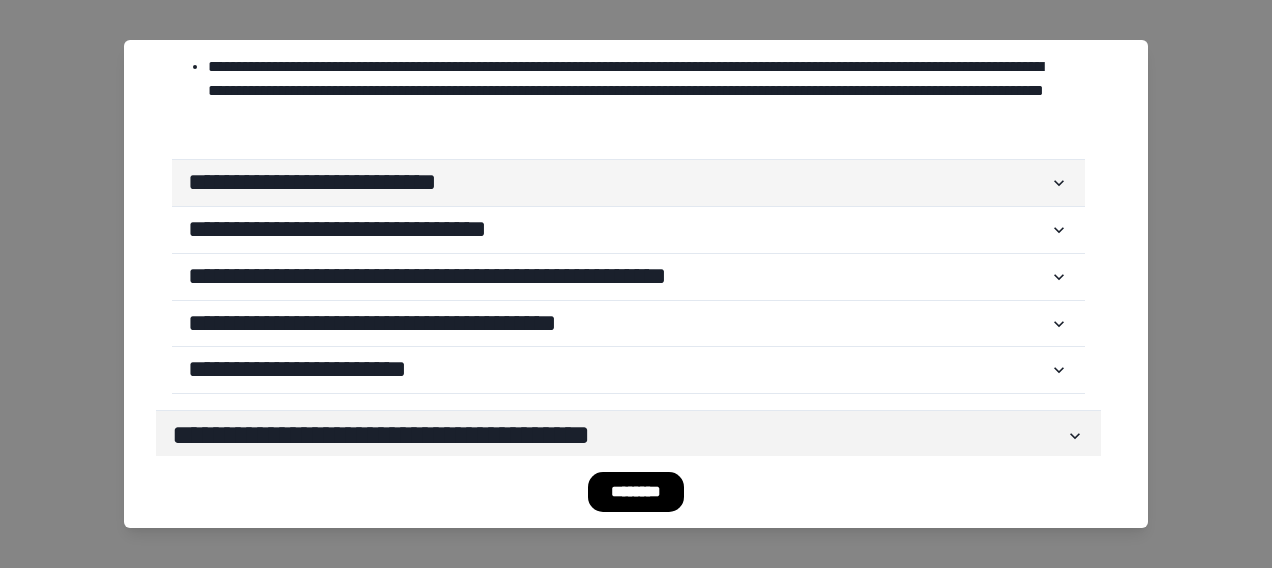 click on "**********" at bounding box center (618, 183) 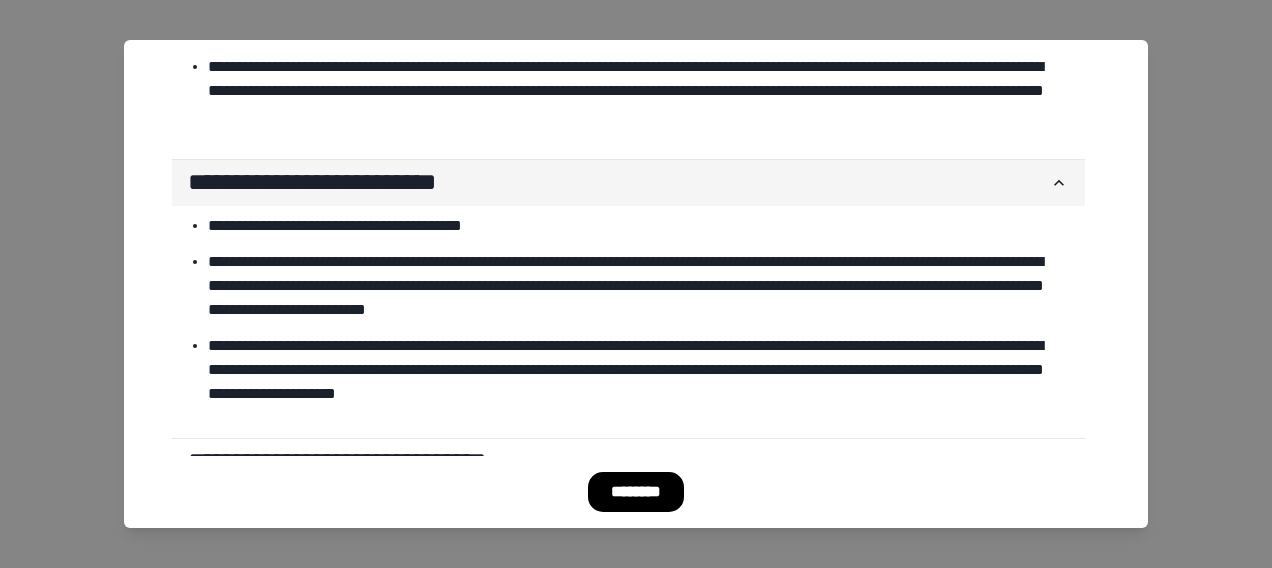 click on "**********" at bounding box center (618, 183) 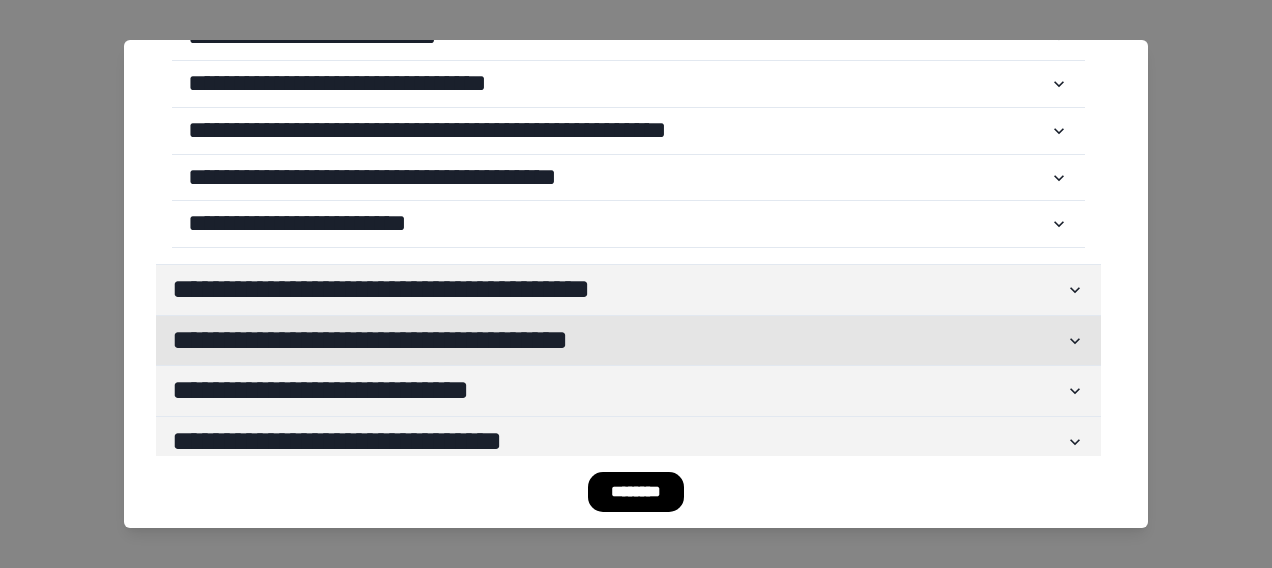 scroll, scrollTop: 920, scrollLeft: 0, axis: vertical 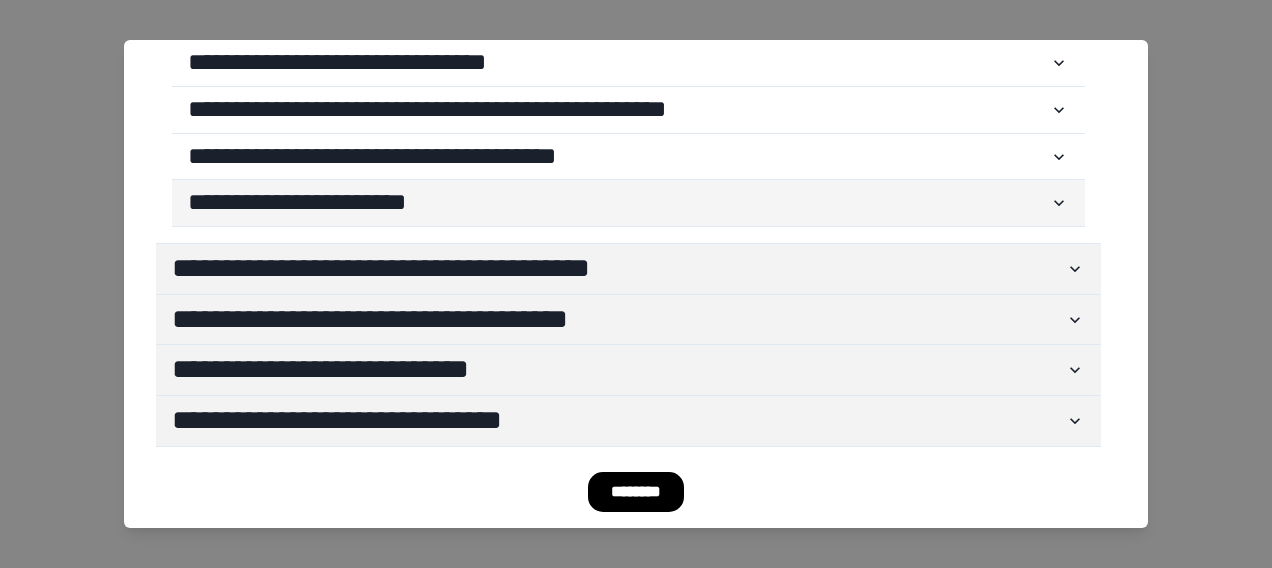 click on "**********" at bounding box center [618, 203] 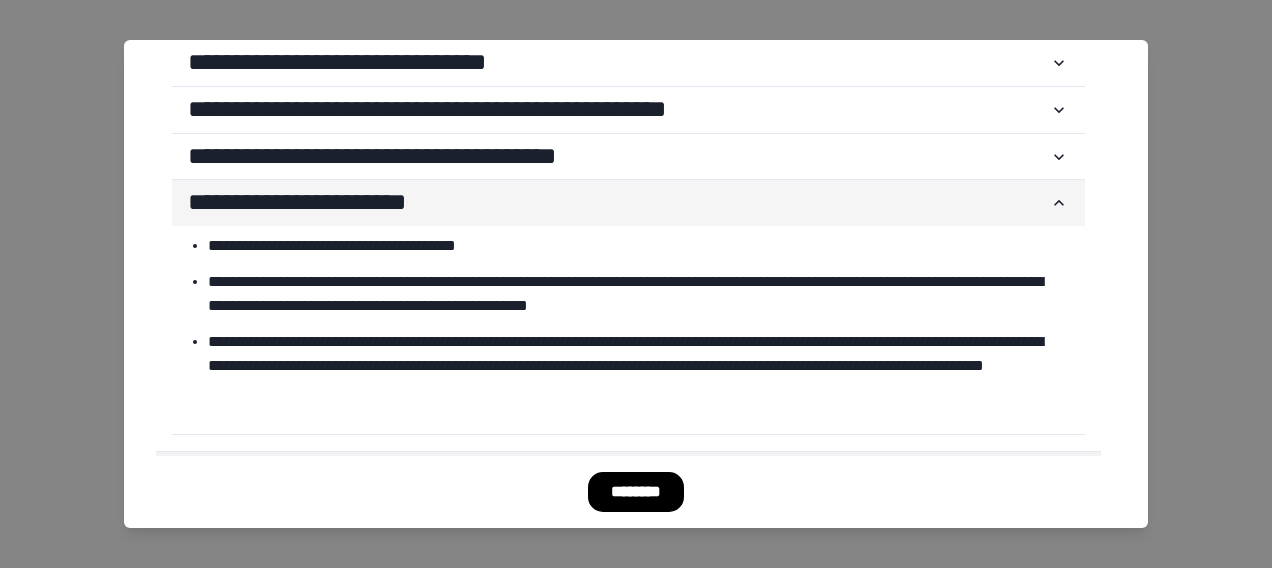 click on "**********" at bounding box center [618, 203] 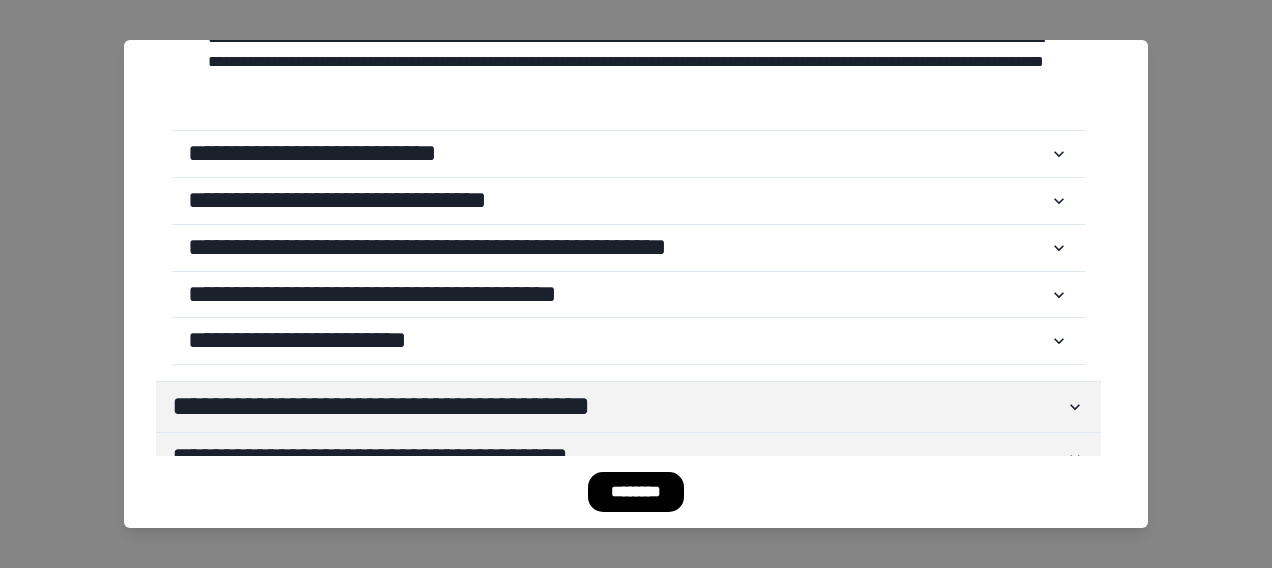 scroll, scrollTop: 774, scrollLeft: 0, axis: vertical 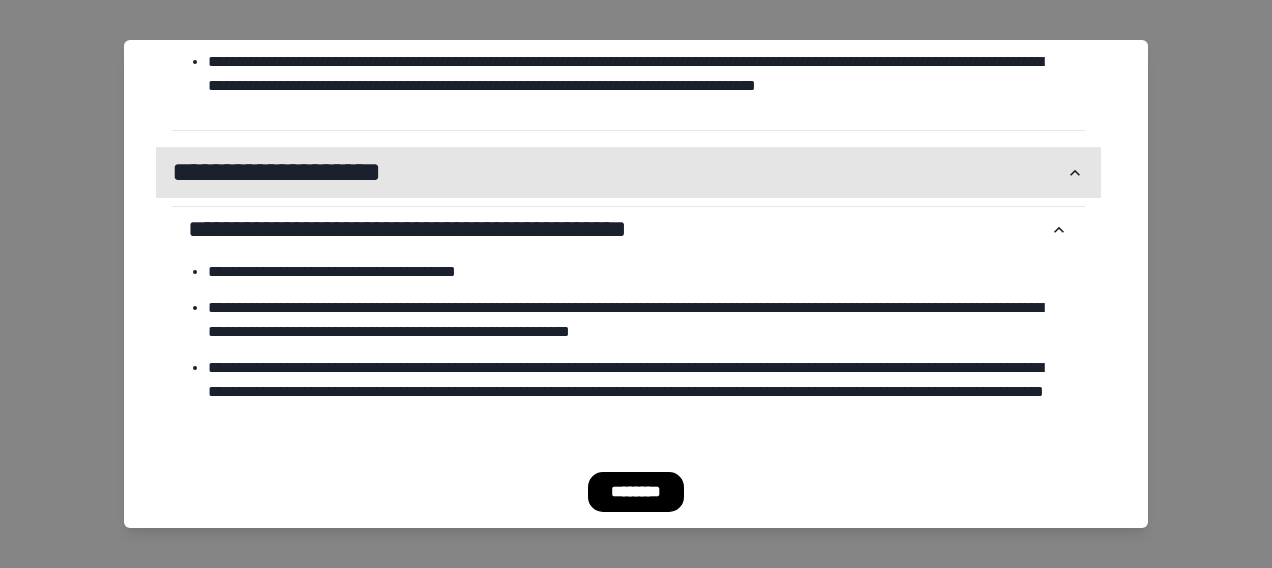 click on "********* *********" at bounding box center (618, 173) 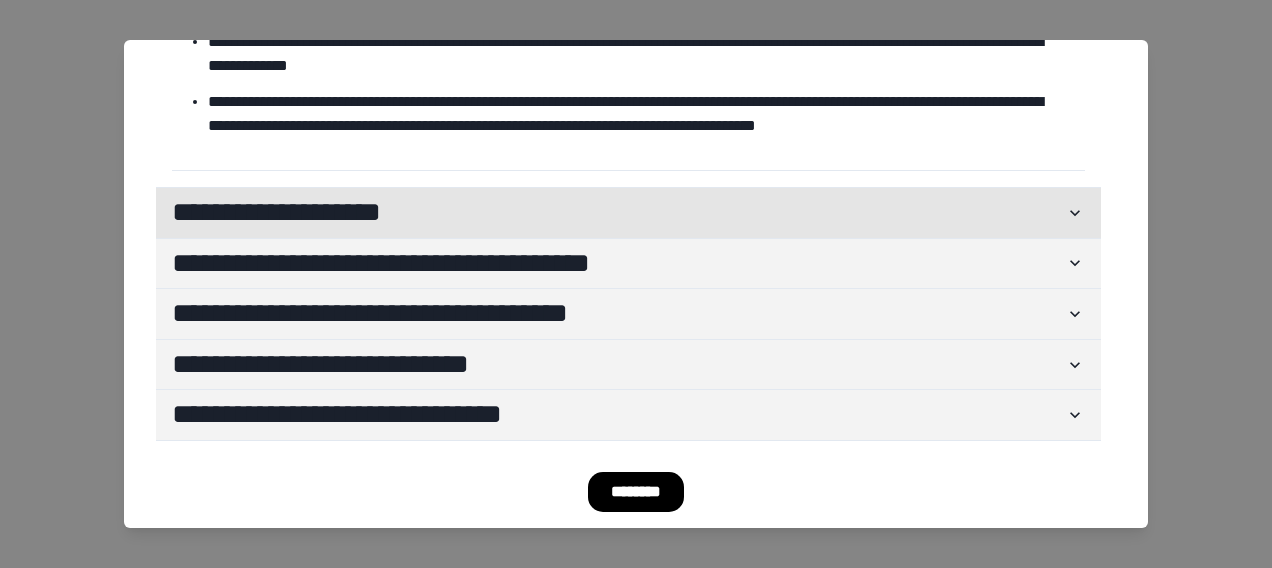 scroll, scrollTop: 410, scrollLeft: 0, axis: vertical 